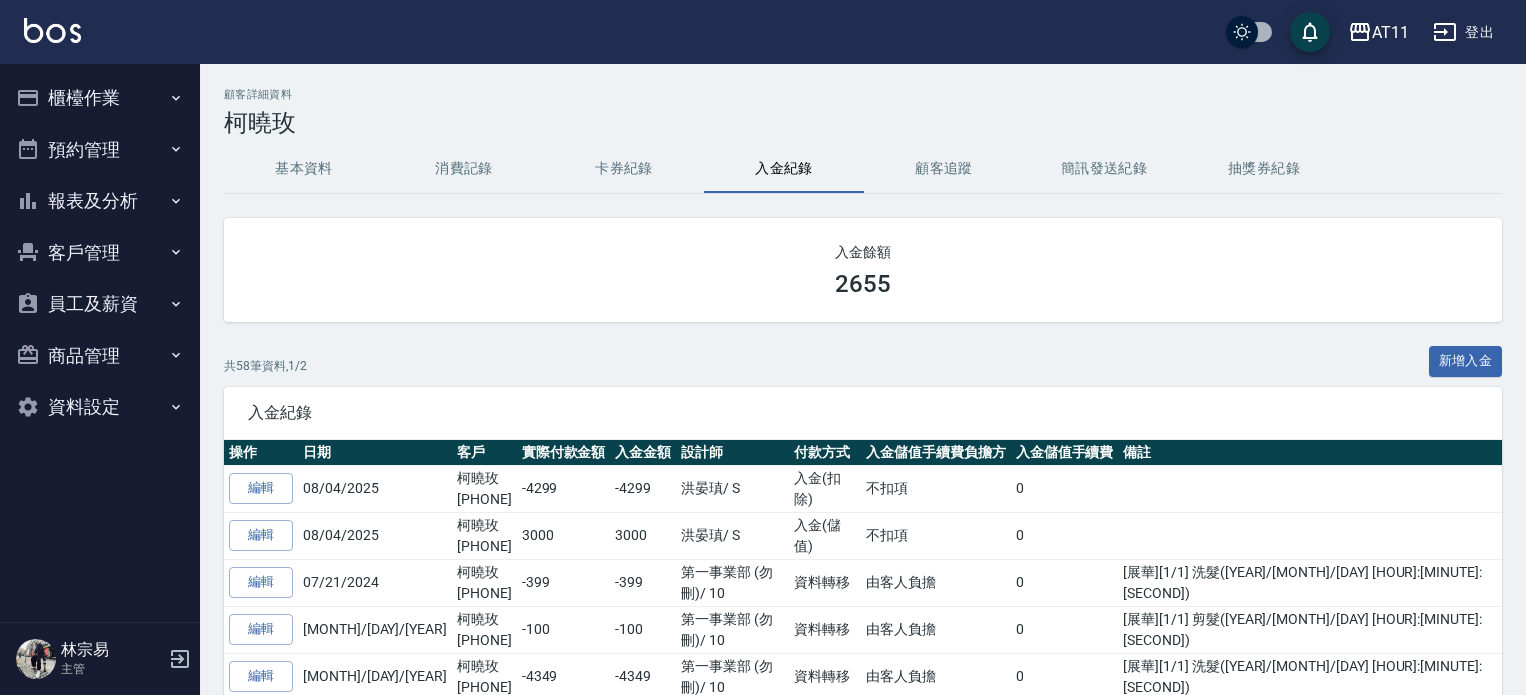 scroll, scrollTop: 0, scrollLeft: 0, axis: both 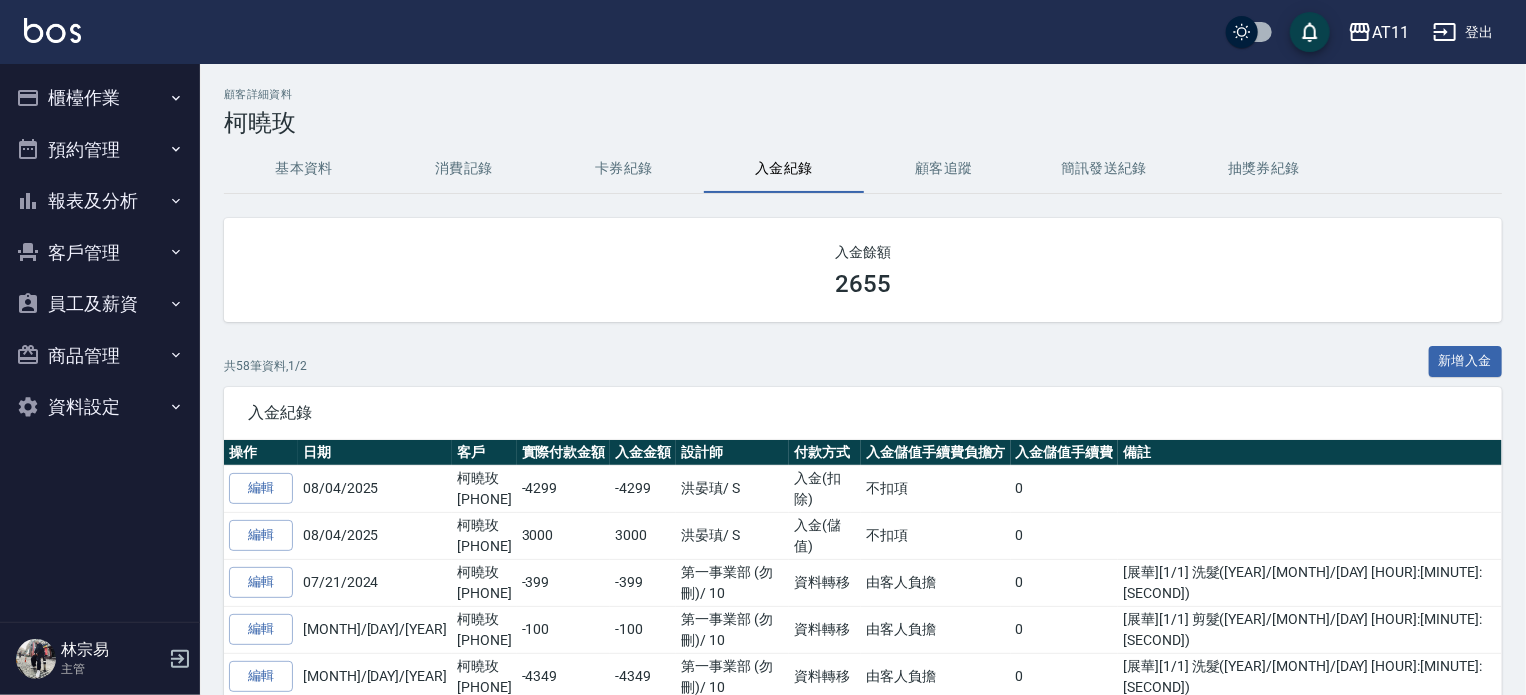 click on "櫃檯作業" at bounding box center [100, 98] 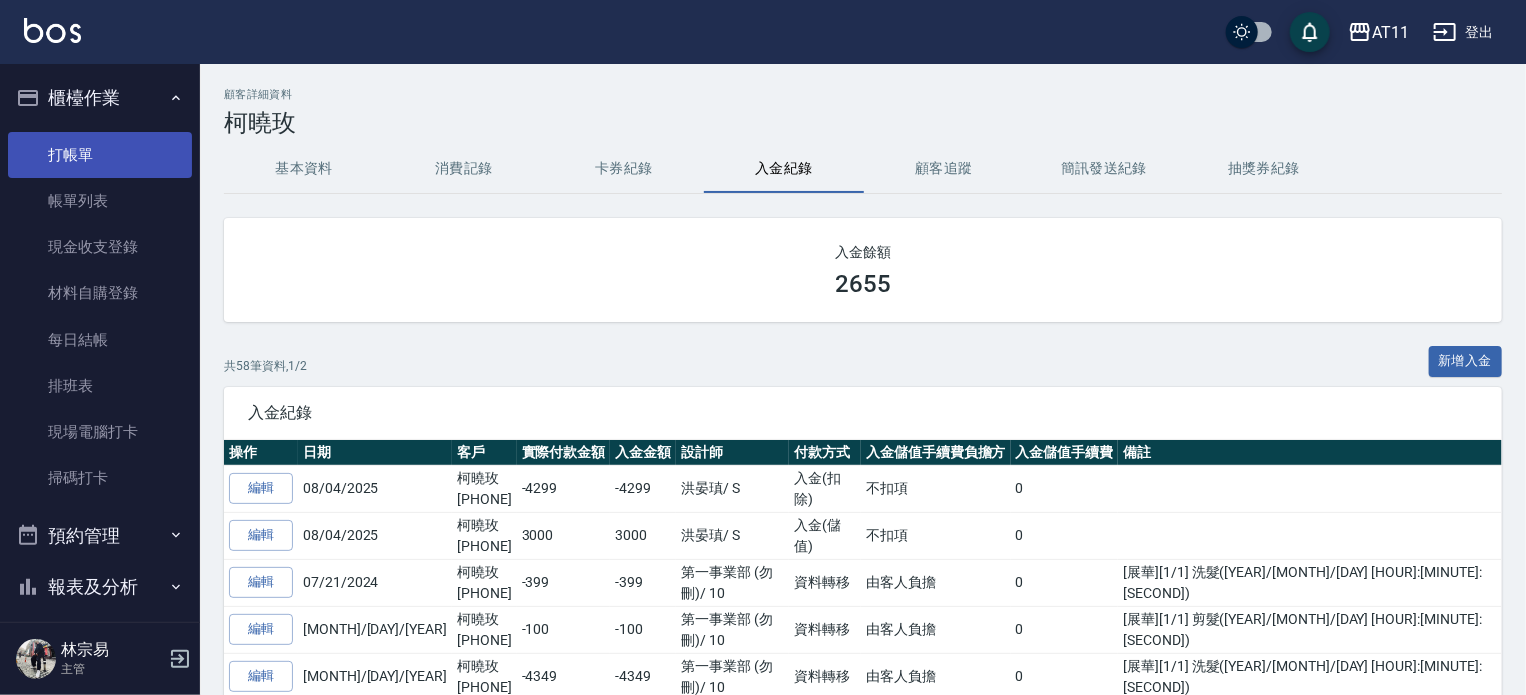 click on "打帳單" at bounding box center (100, 155) 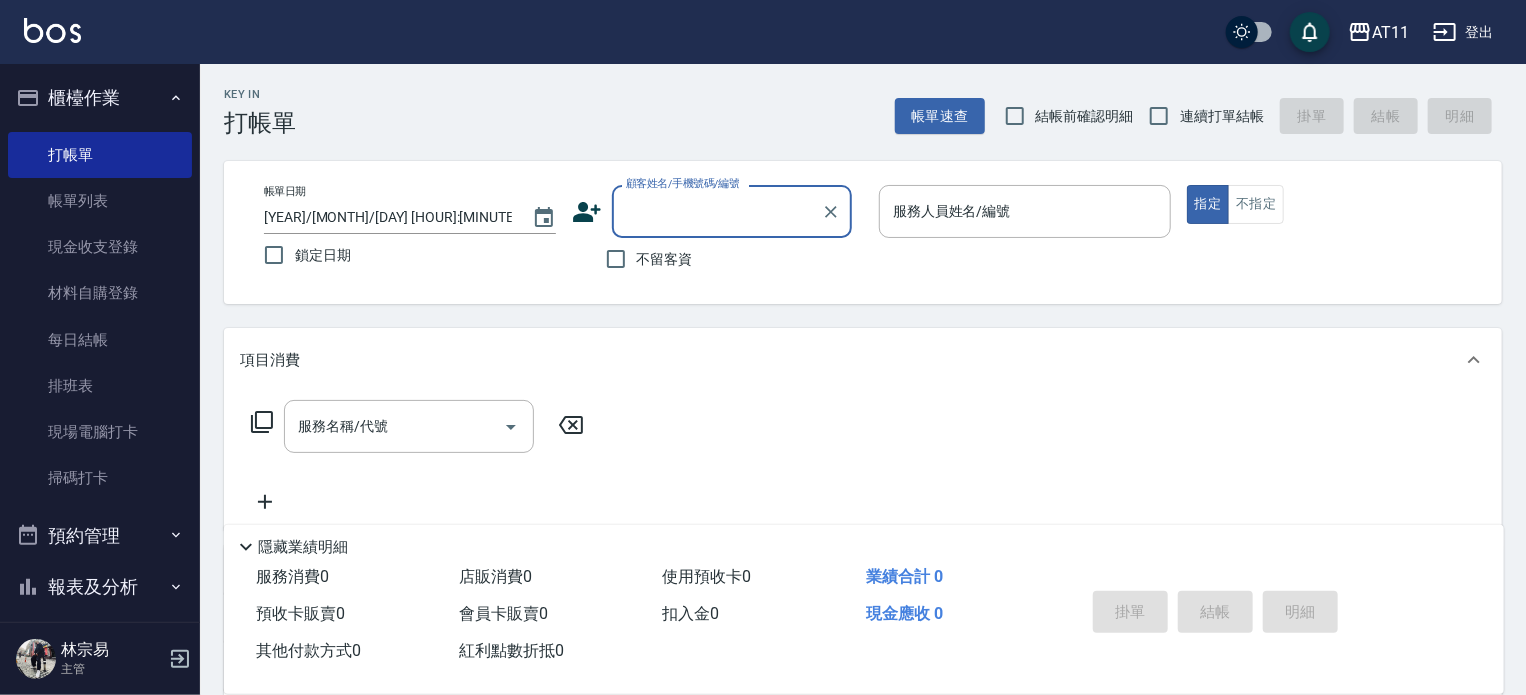 click on "不留客資" at bounding box center [665, 259] 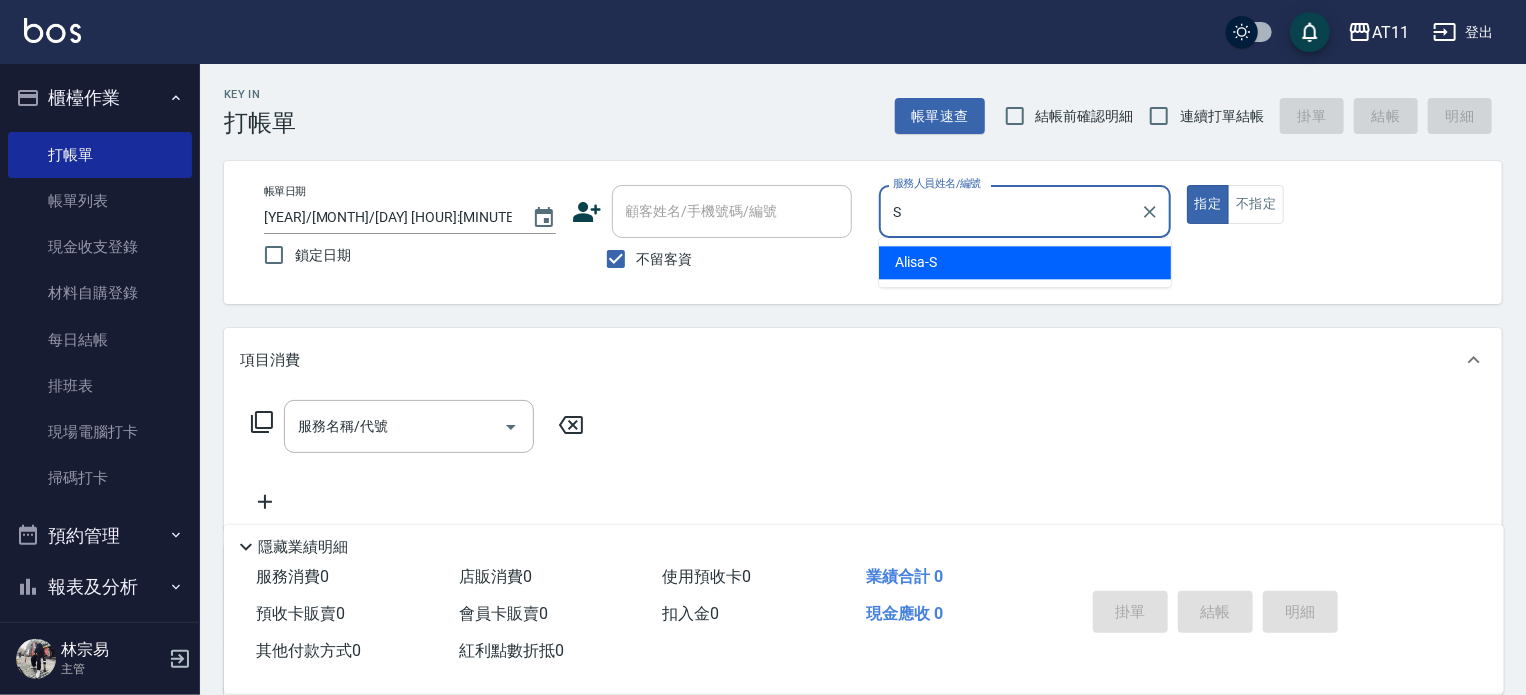 type on "Alisa-S" 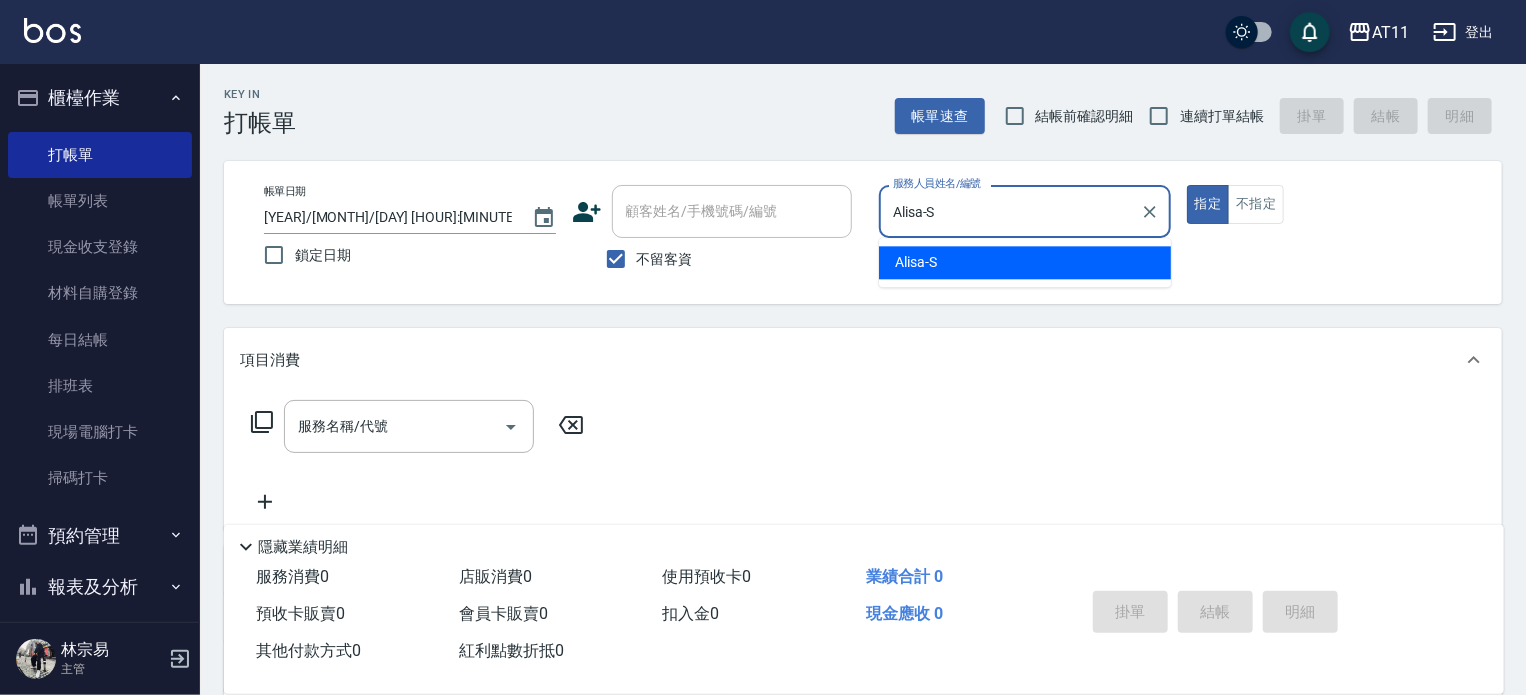 type on "true" 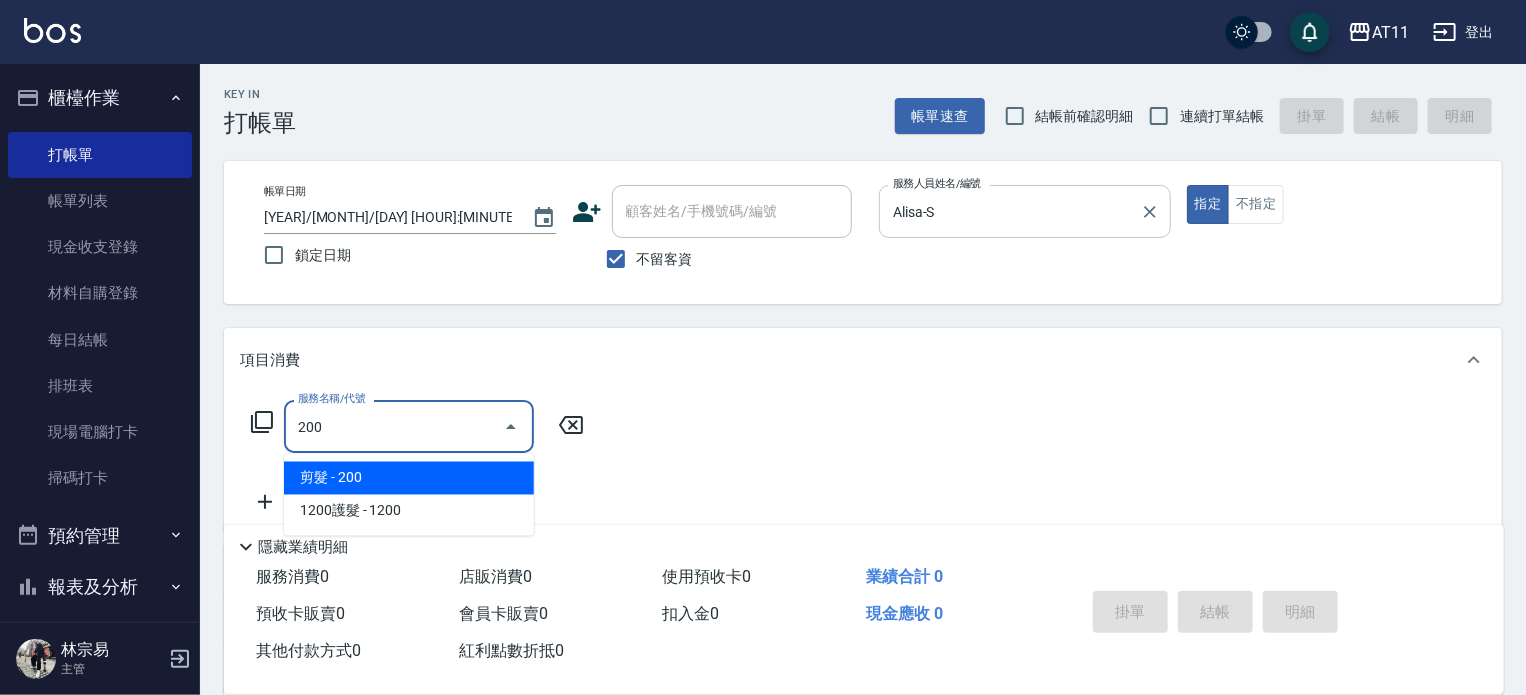 type on "剪髮(200)" 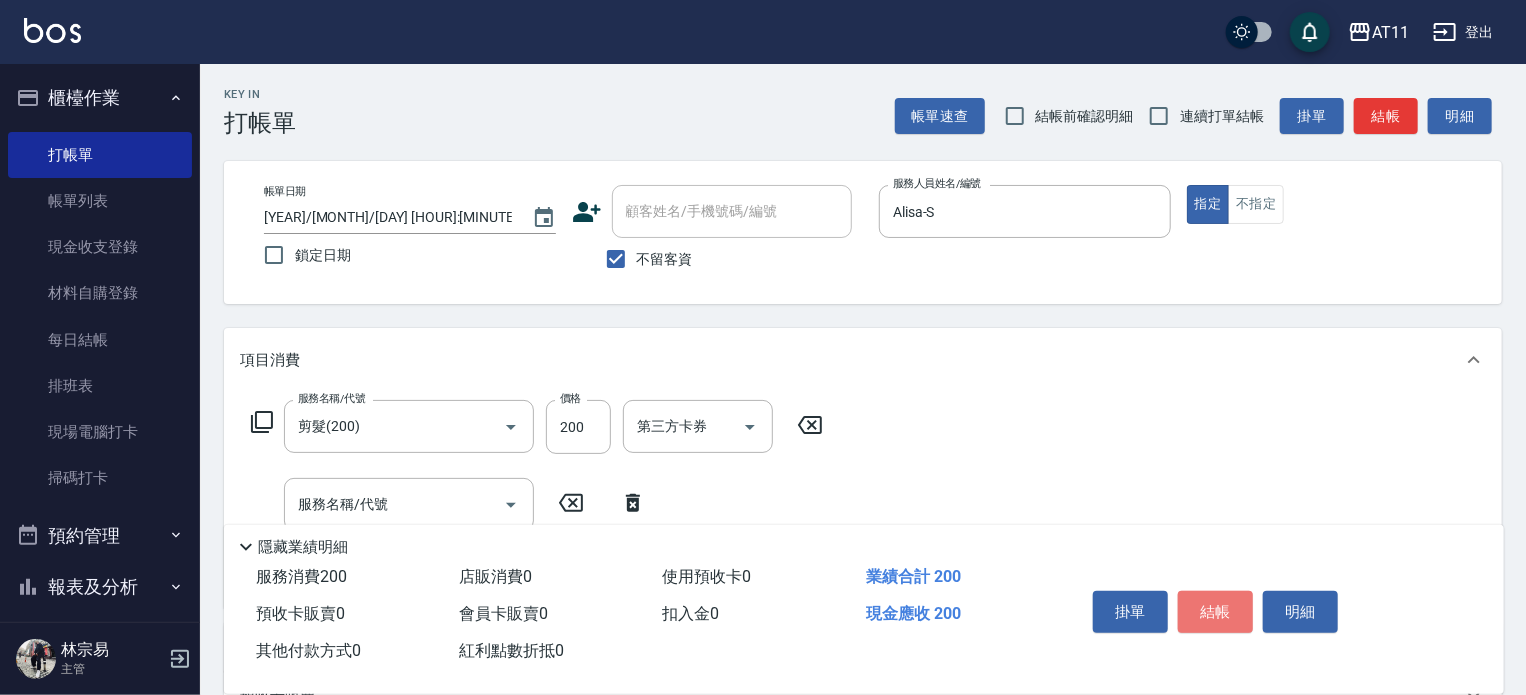 drag, startPoint x: 1224, startPoint y: 611, endPoint x: 1150, endPoint y: 564, distance: 87.66413 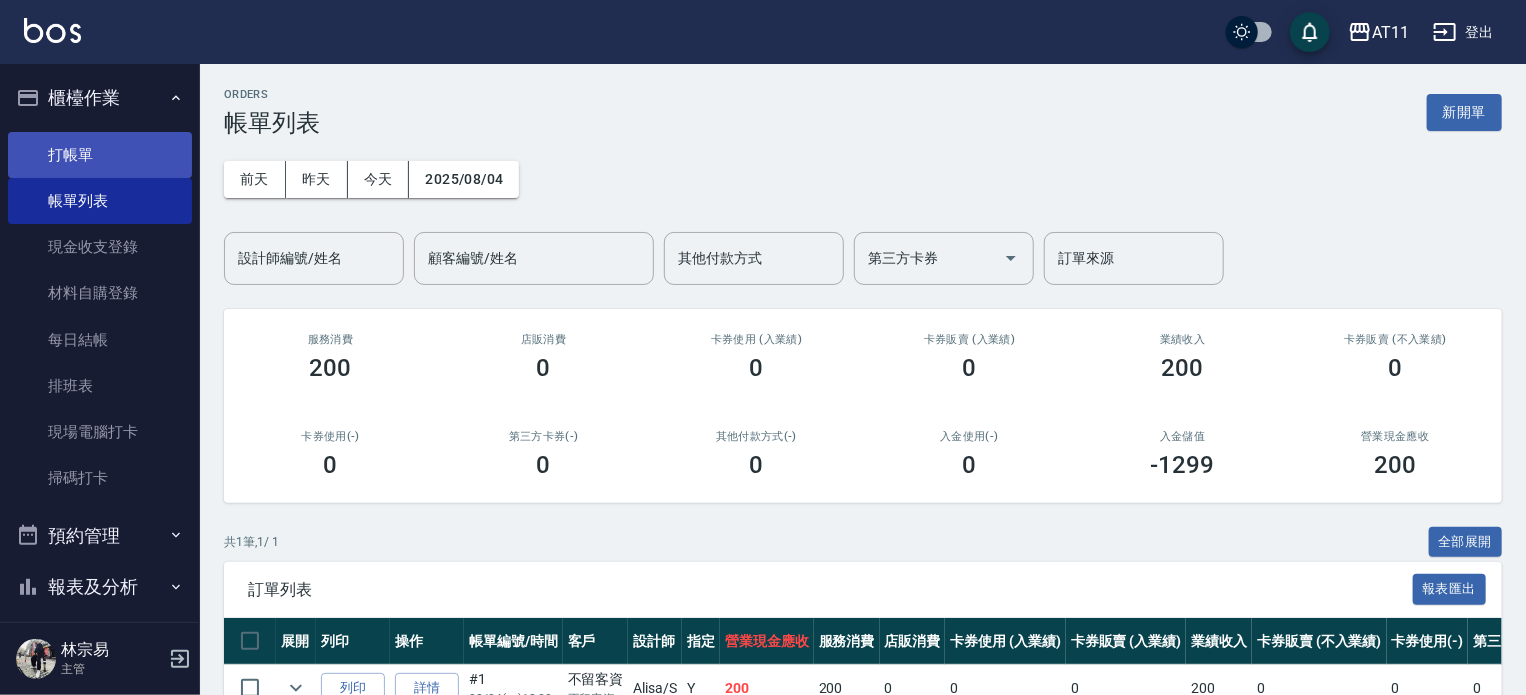click on "打帳單" at bounding box center (100, 155) 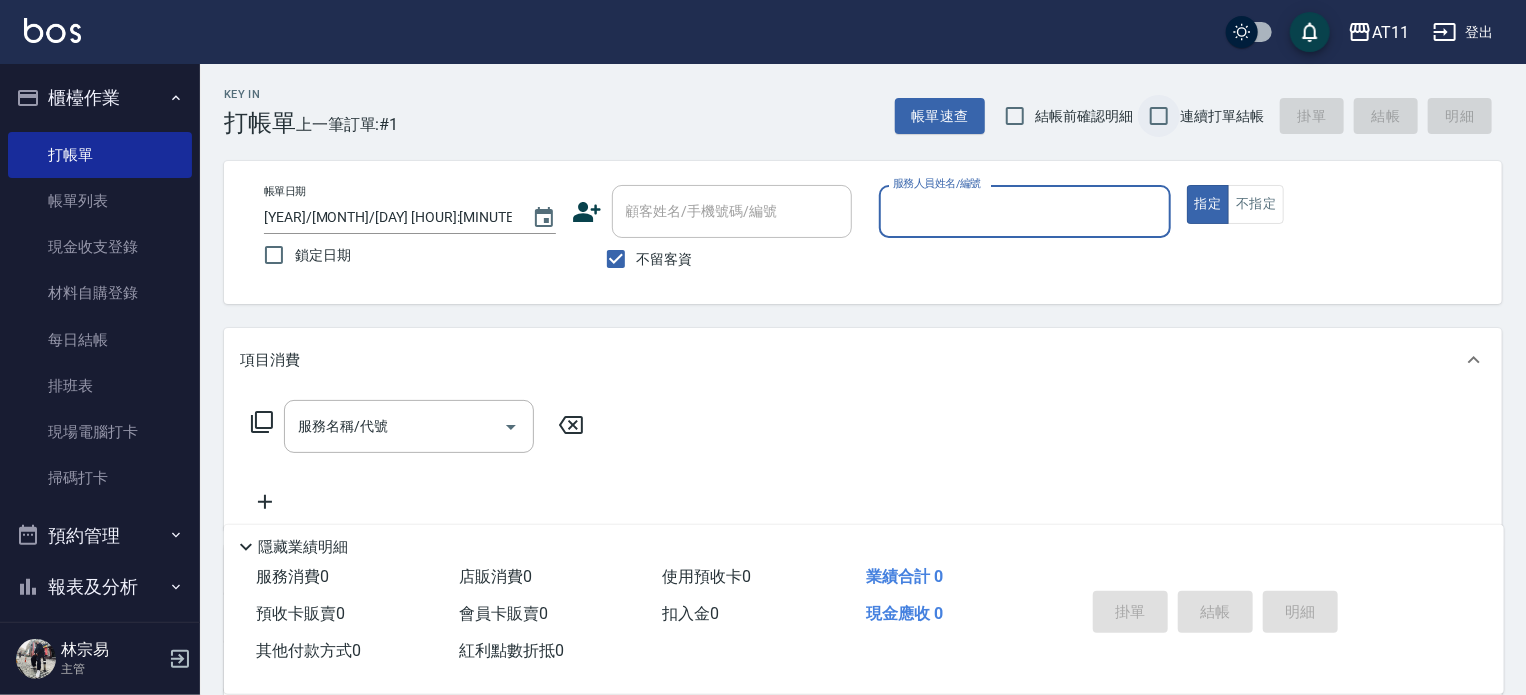 click on "連續打單結帳" at bounding box center (1159, 116) 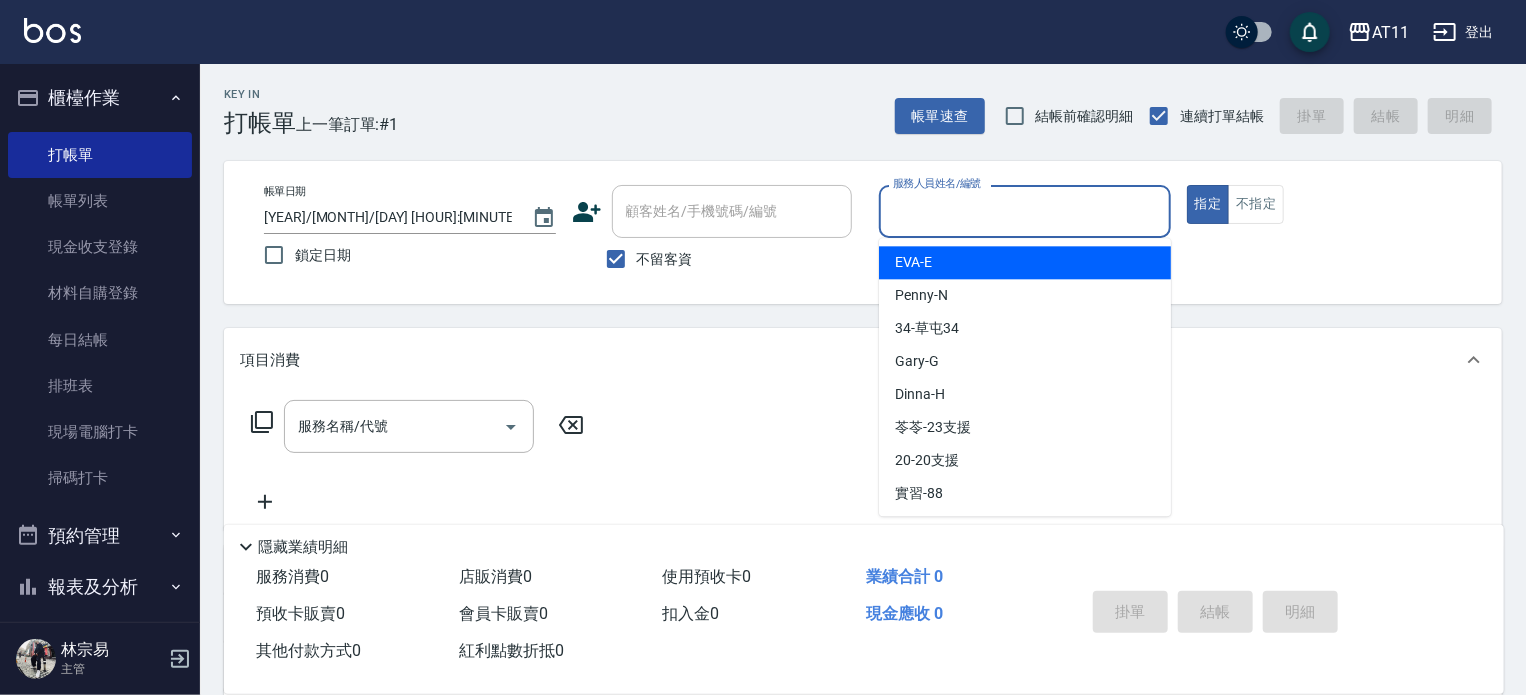 click on "服務人員姓名/編號" at bounding box center [1025, 211] 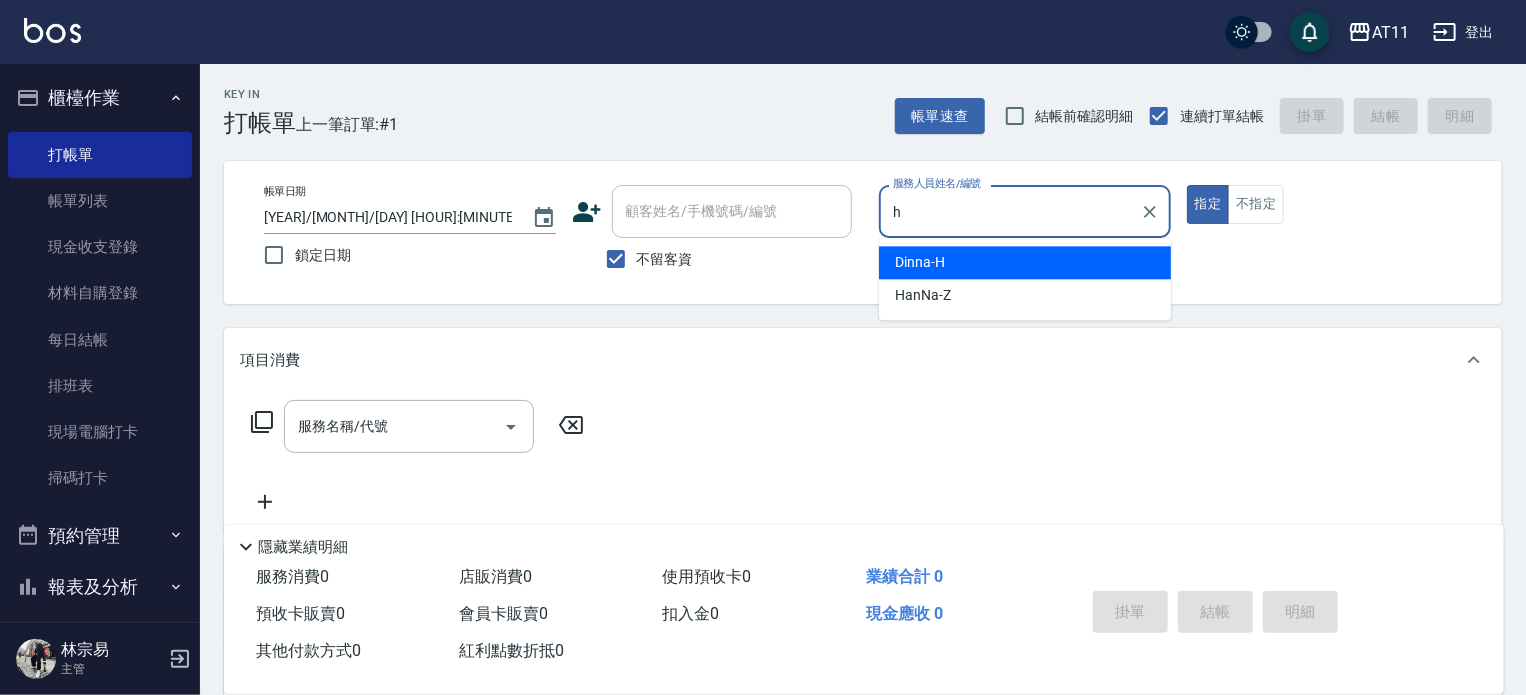 type on "Dinna-H" 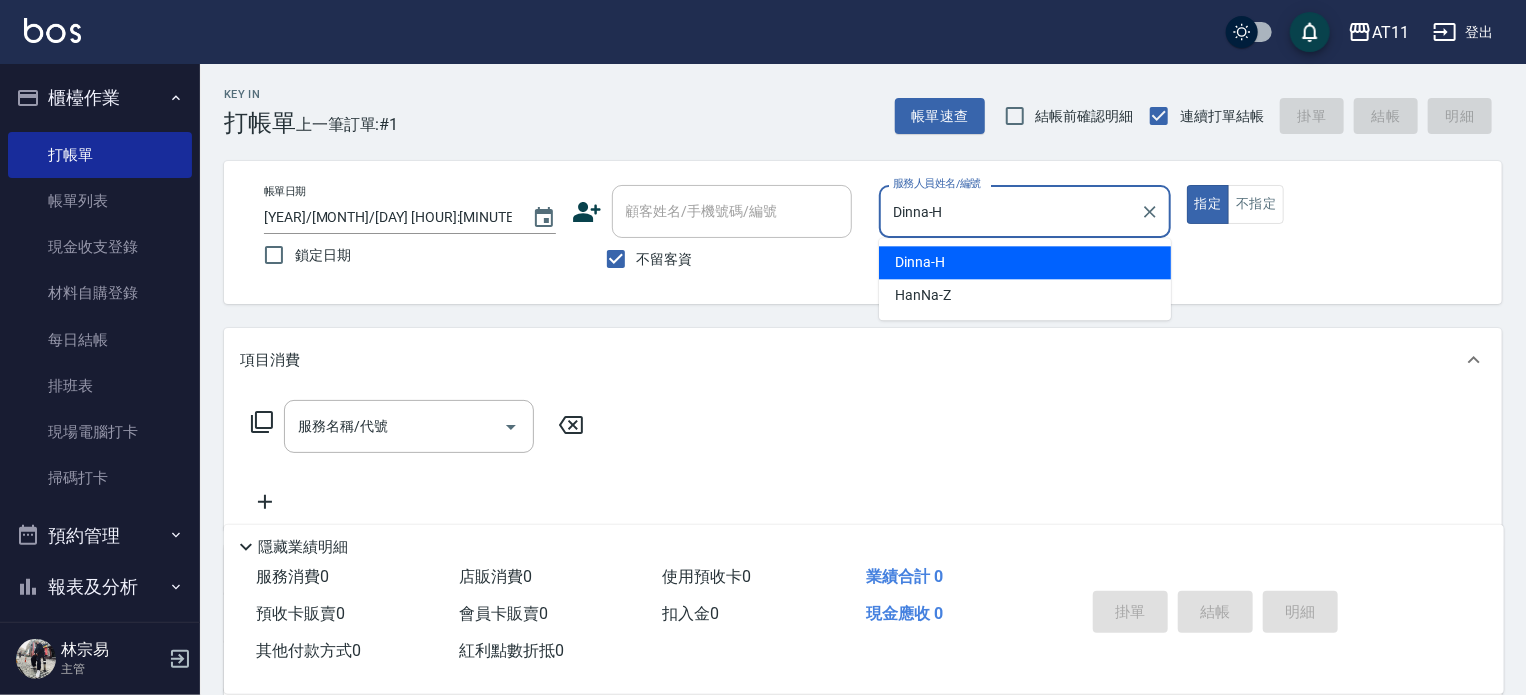 type on "true" 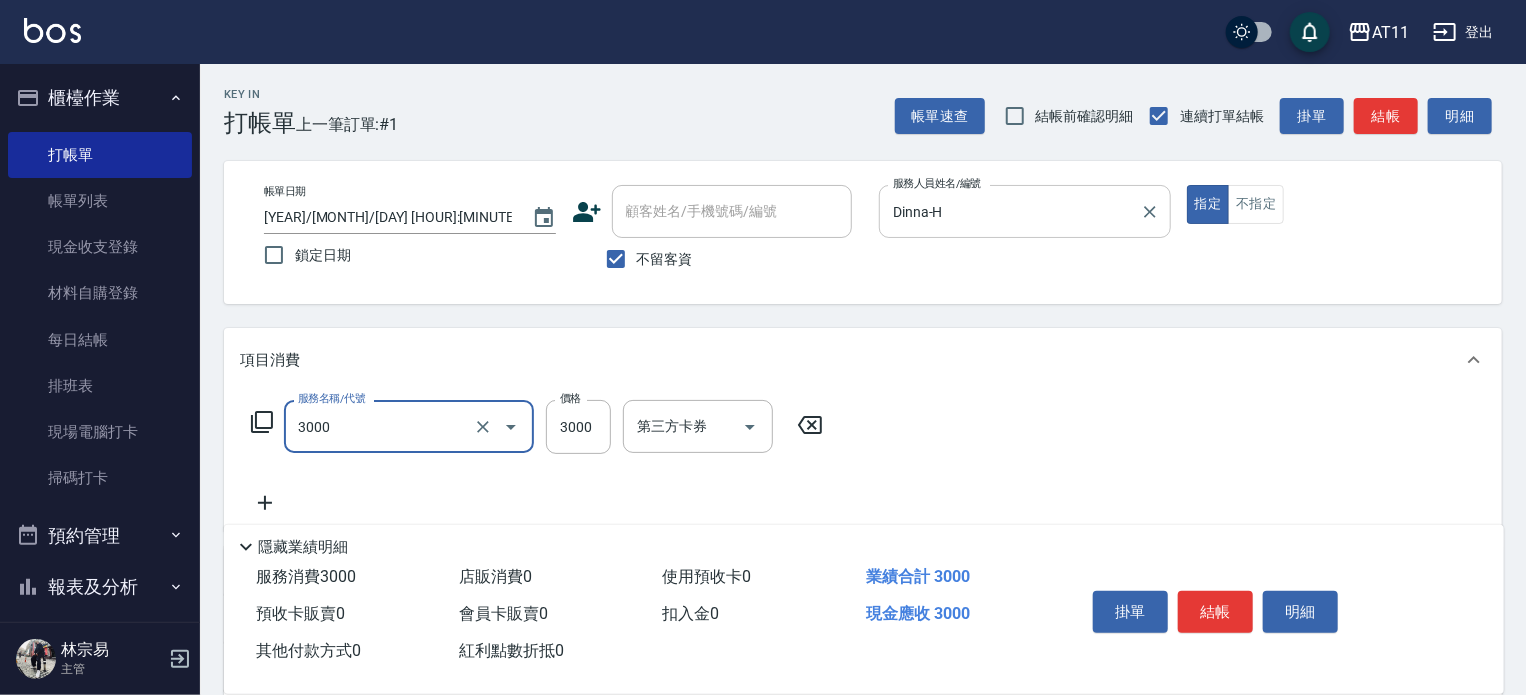 type on "頂級豪華OVC3(3000)" 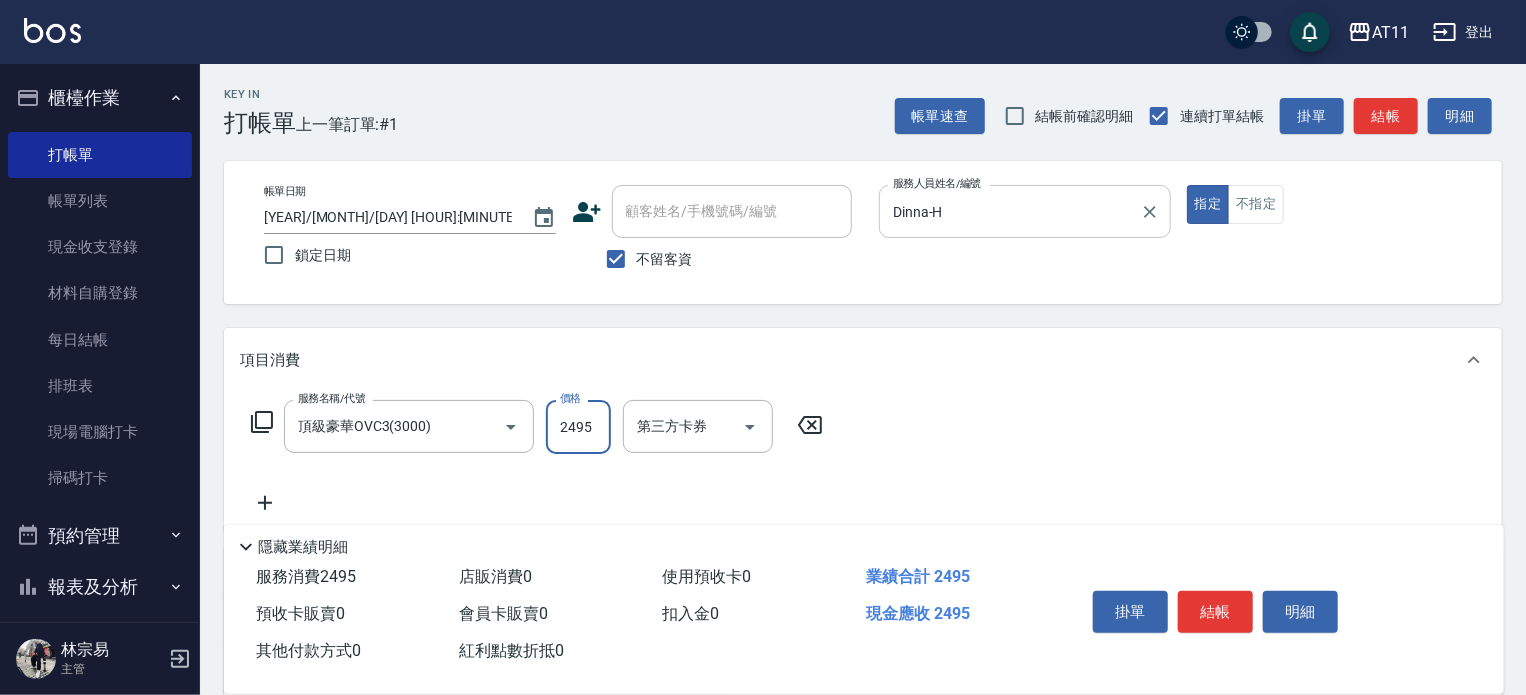 type on "2495" 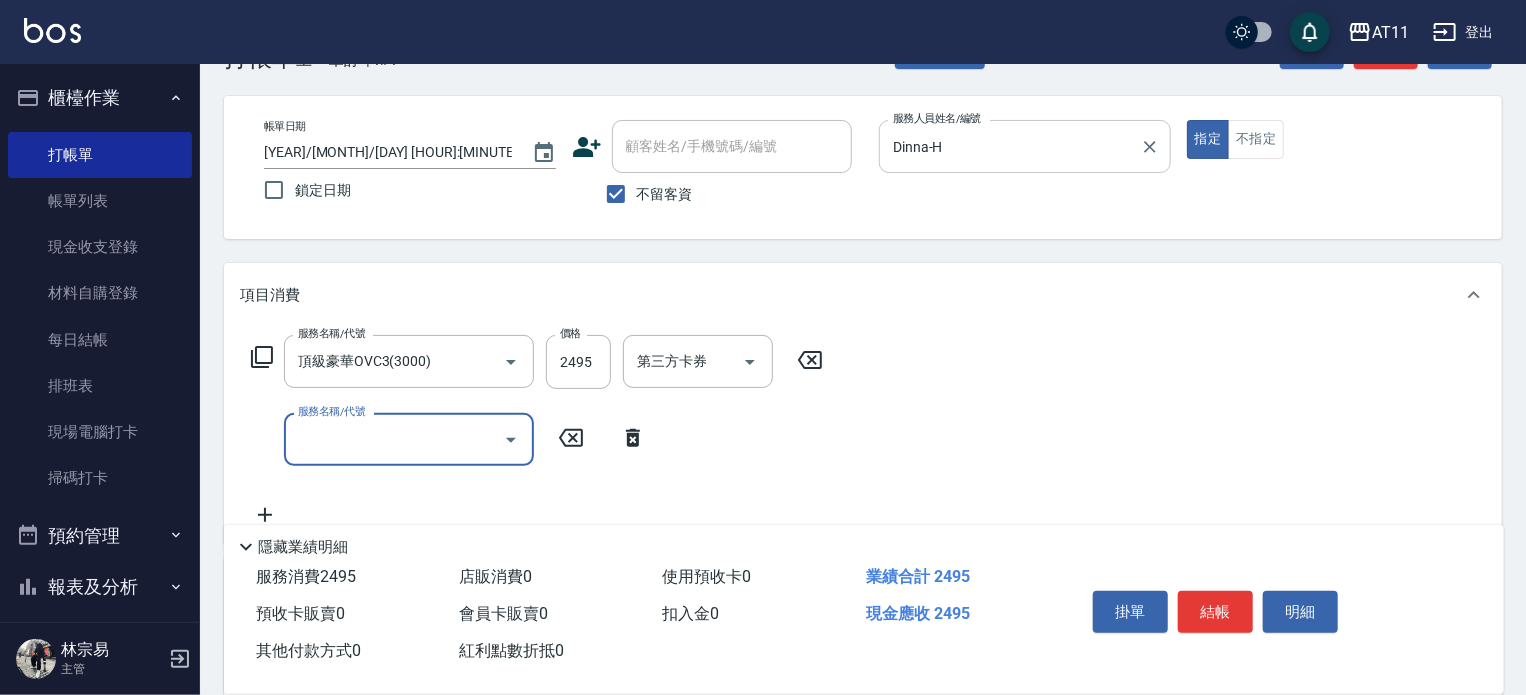 scroll, scrollTop: 100, scrollLeft: 0, axis: vertical 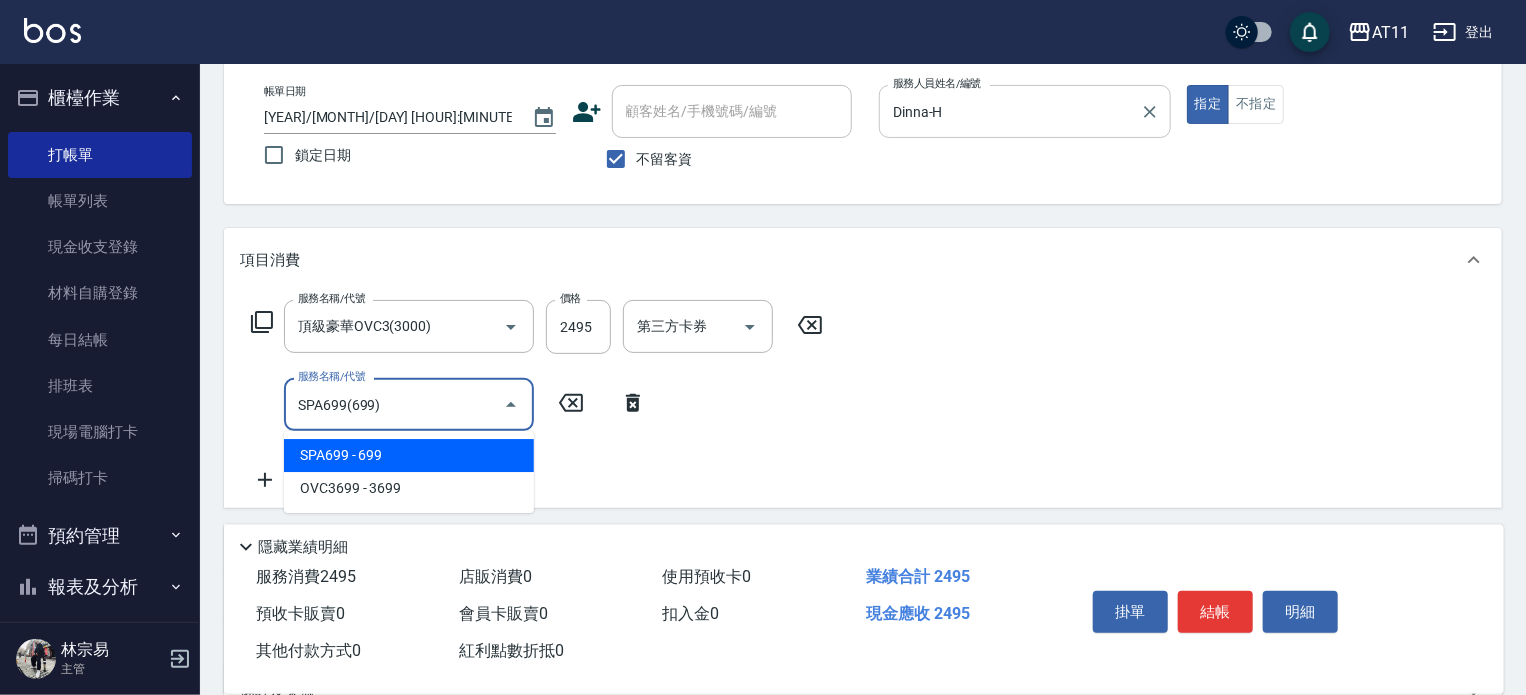 type on "SPA699(699)" 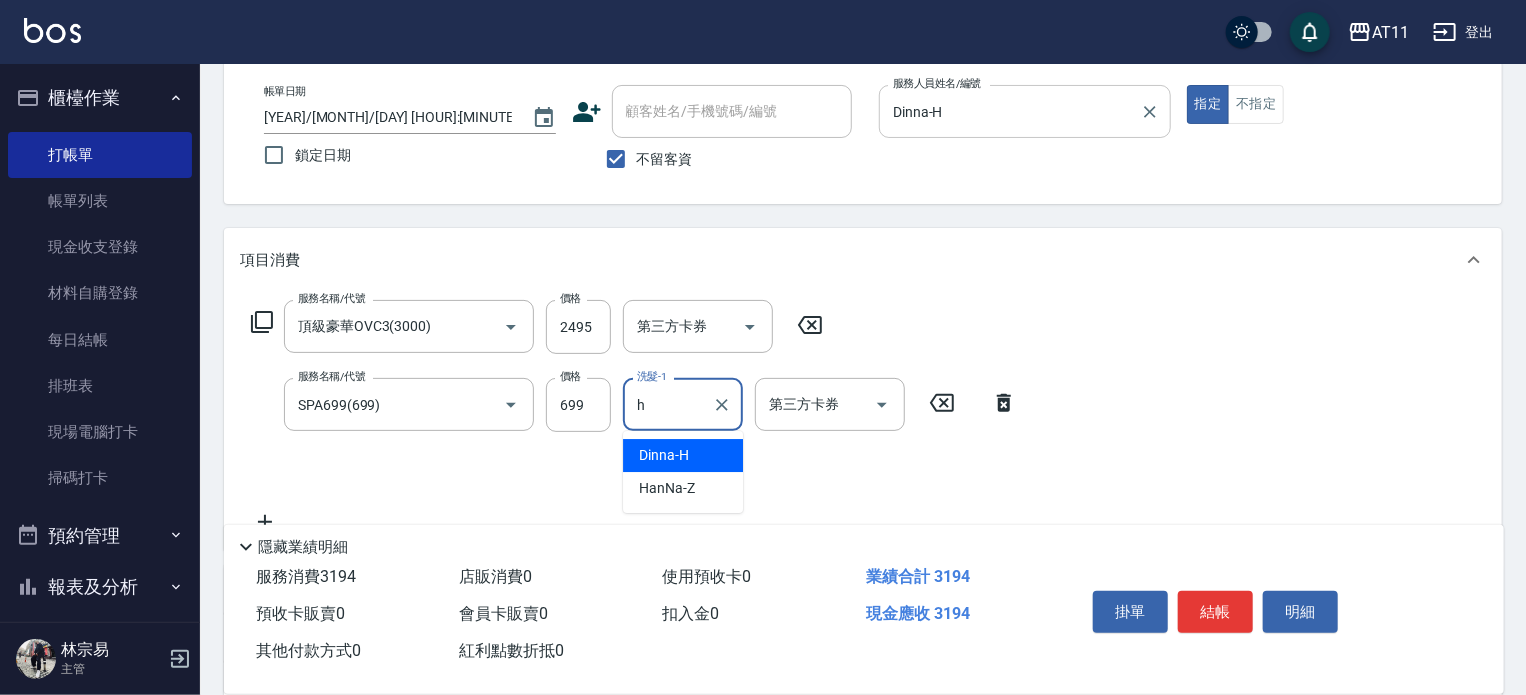 type on "Dinna-H" 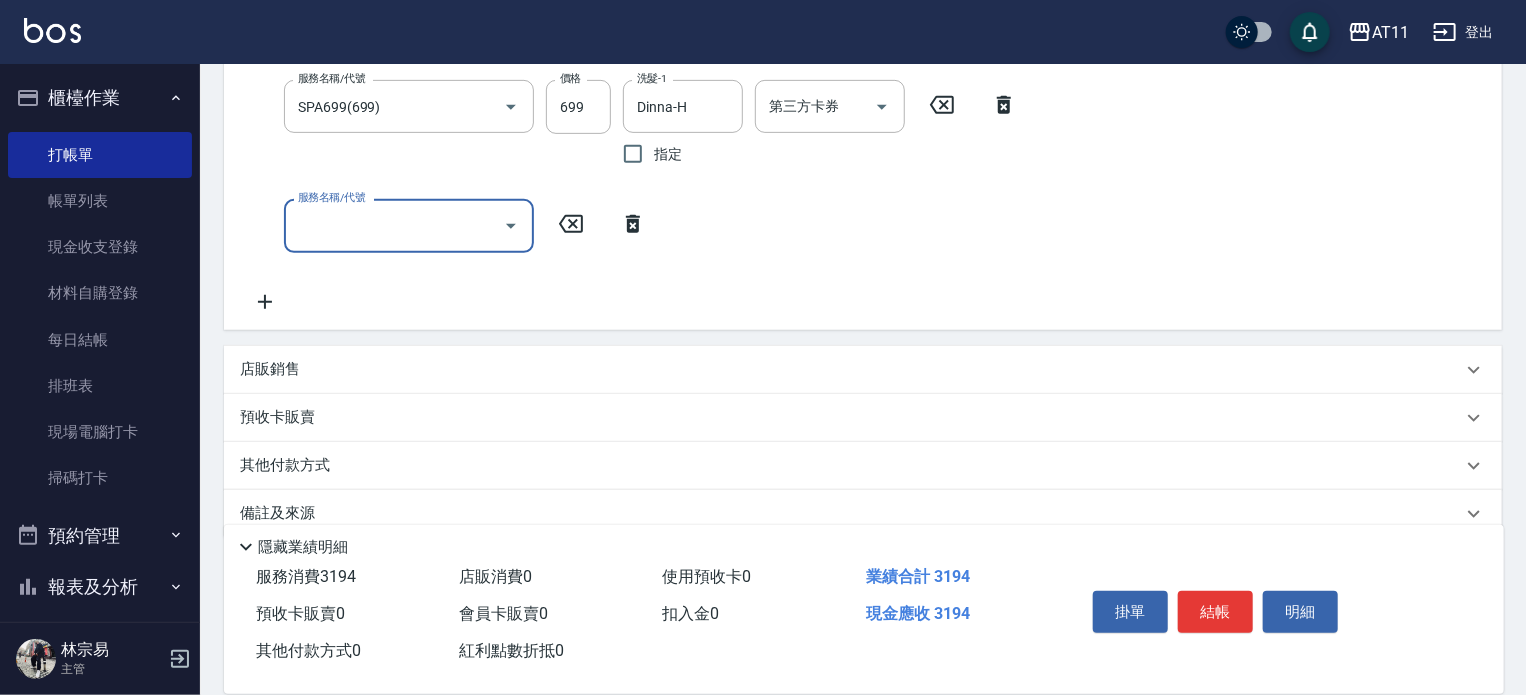 scroll, scrollTop: 400, scrollLeft: 0, axis: vertical 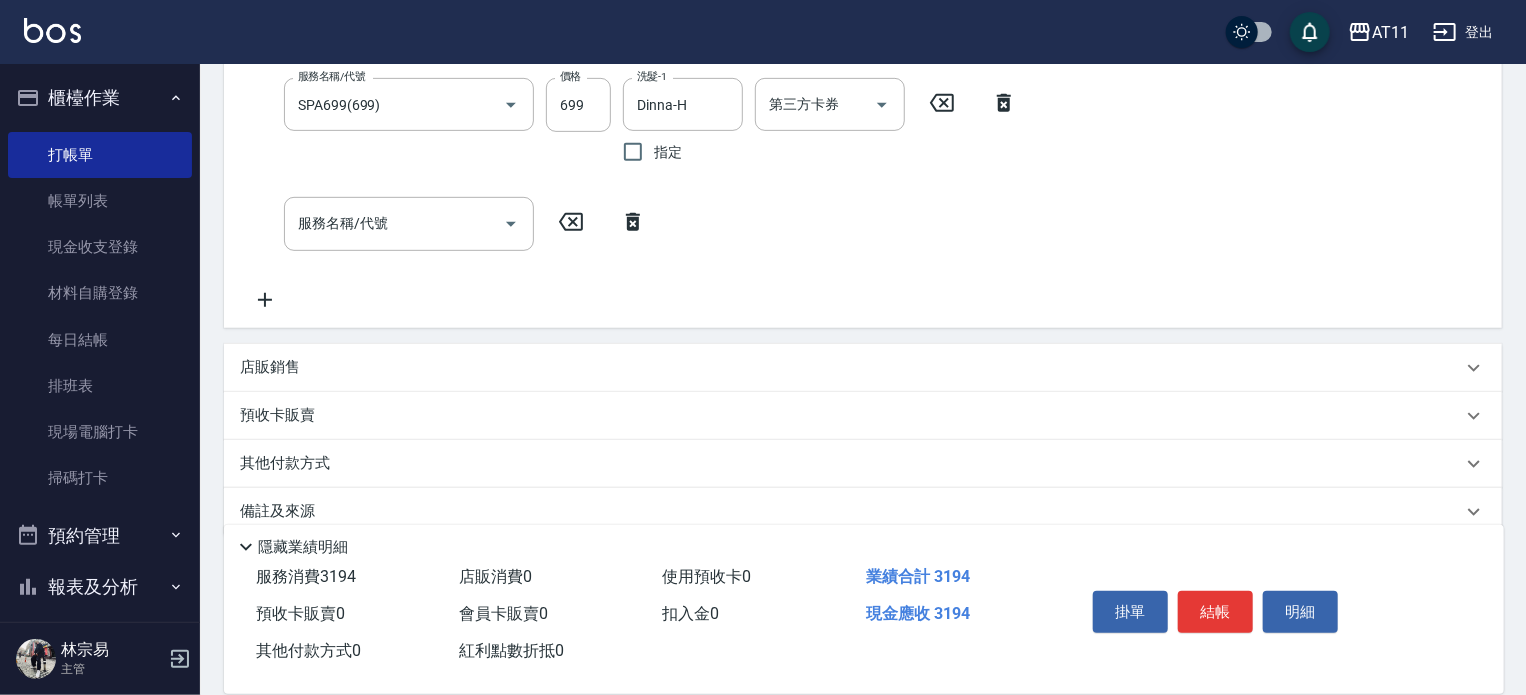 click on "其他付款方式" at bounding box center [290, 464] 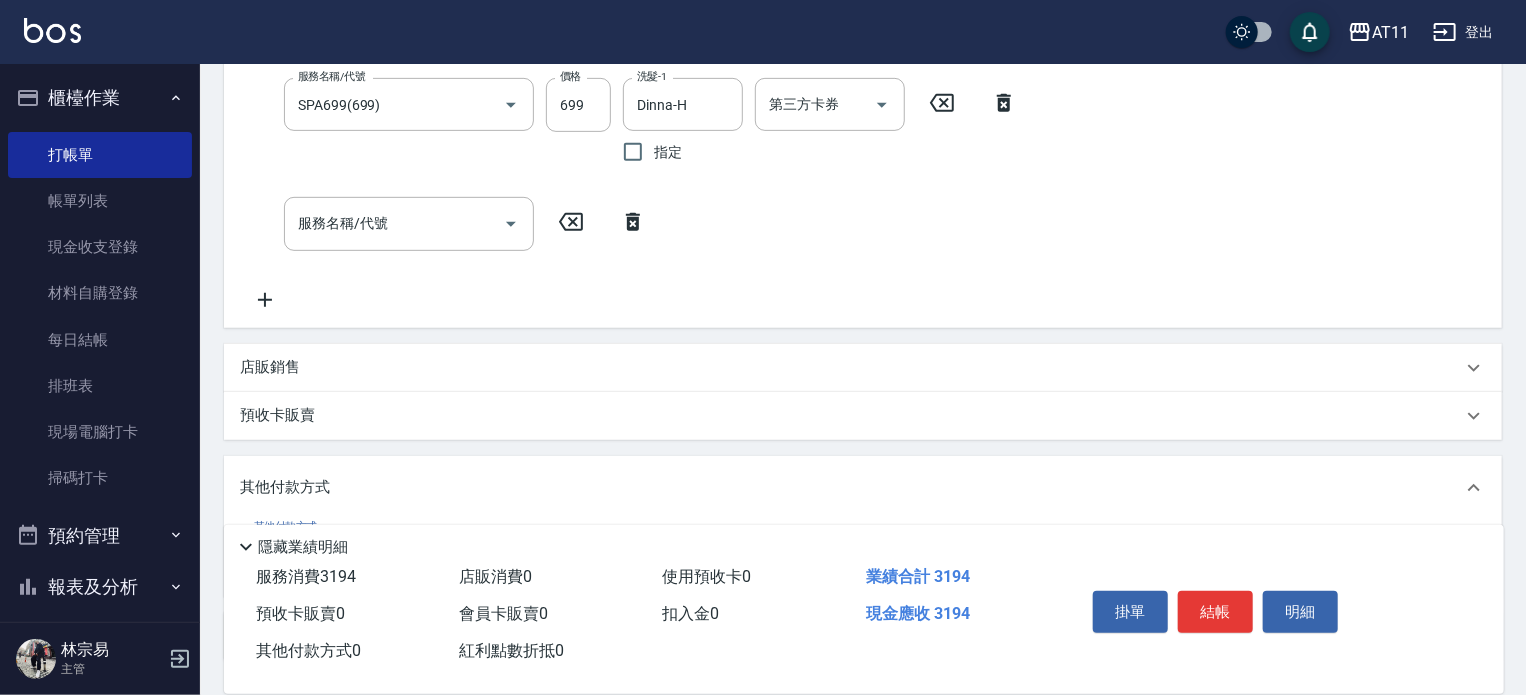 scroll, scrollTop: 0, scrollLeft: 0, axis: both 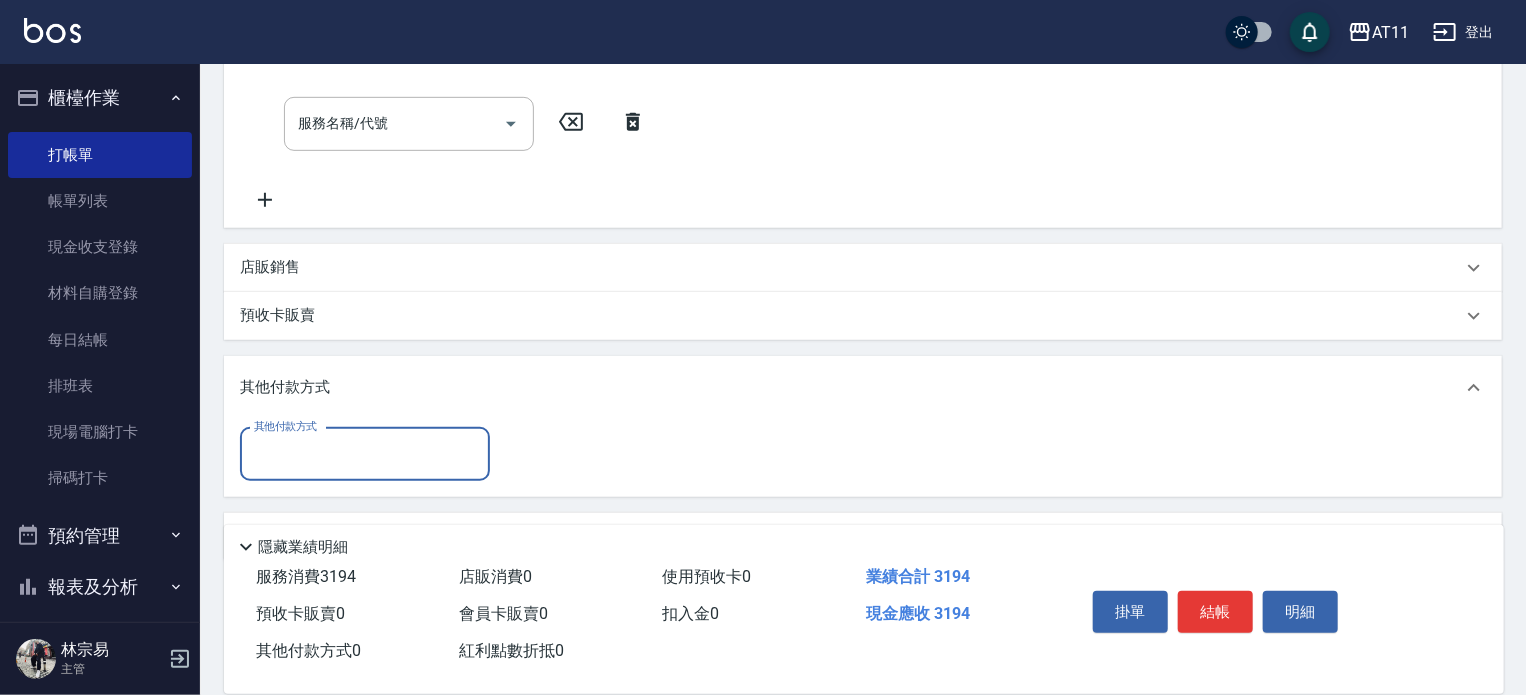 click on "其他付款方式" at bounding box center (365, 454) 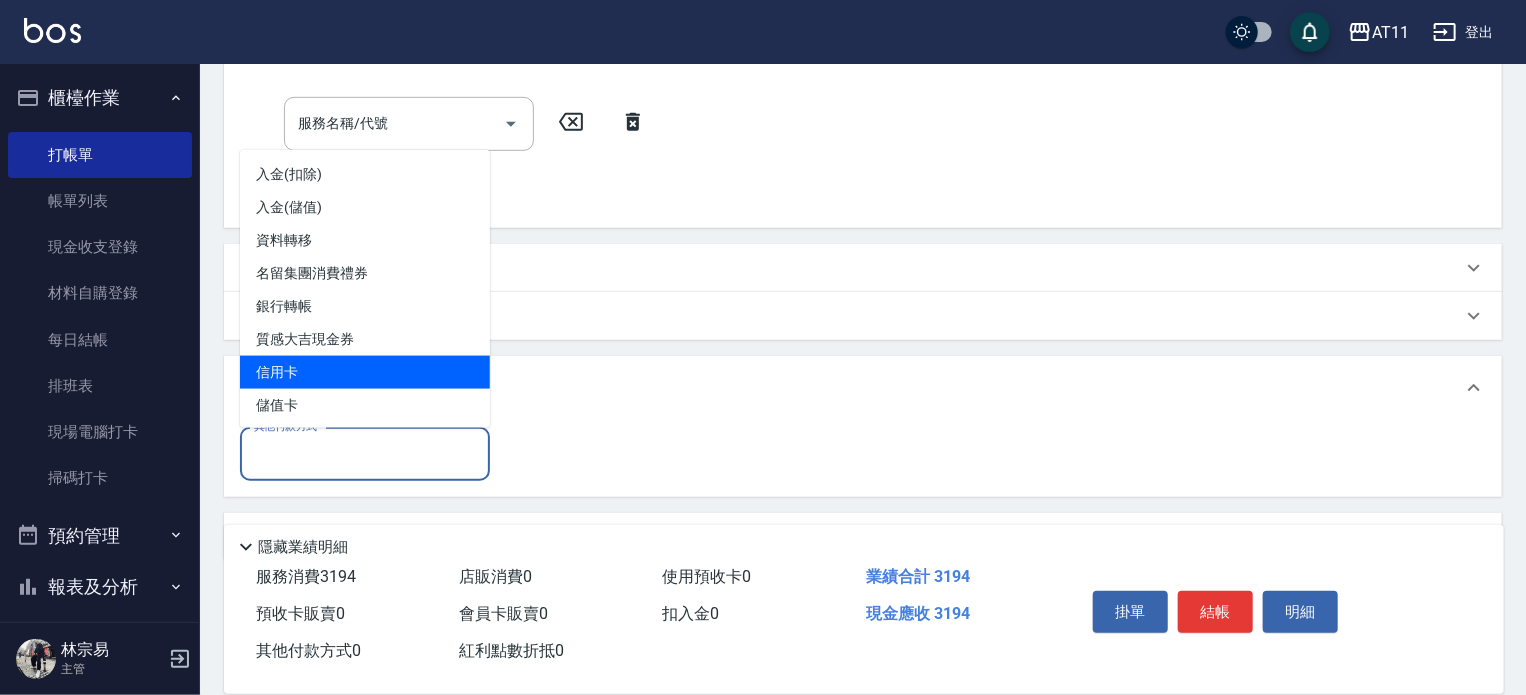 click on "信用卡" at bounding box center [365, 372] 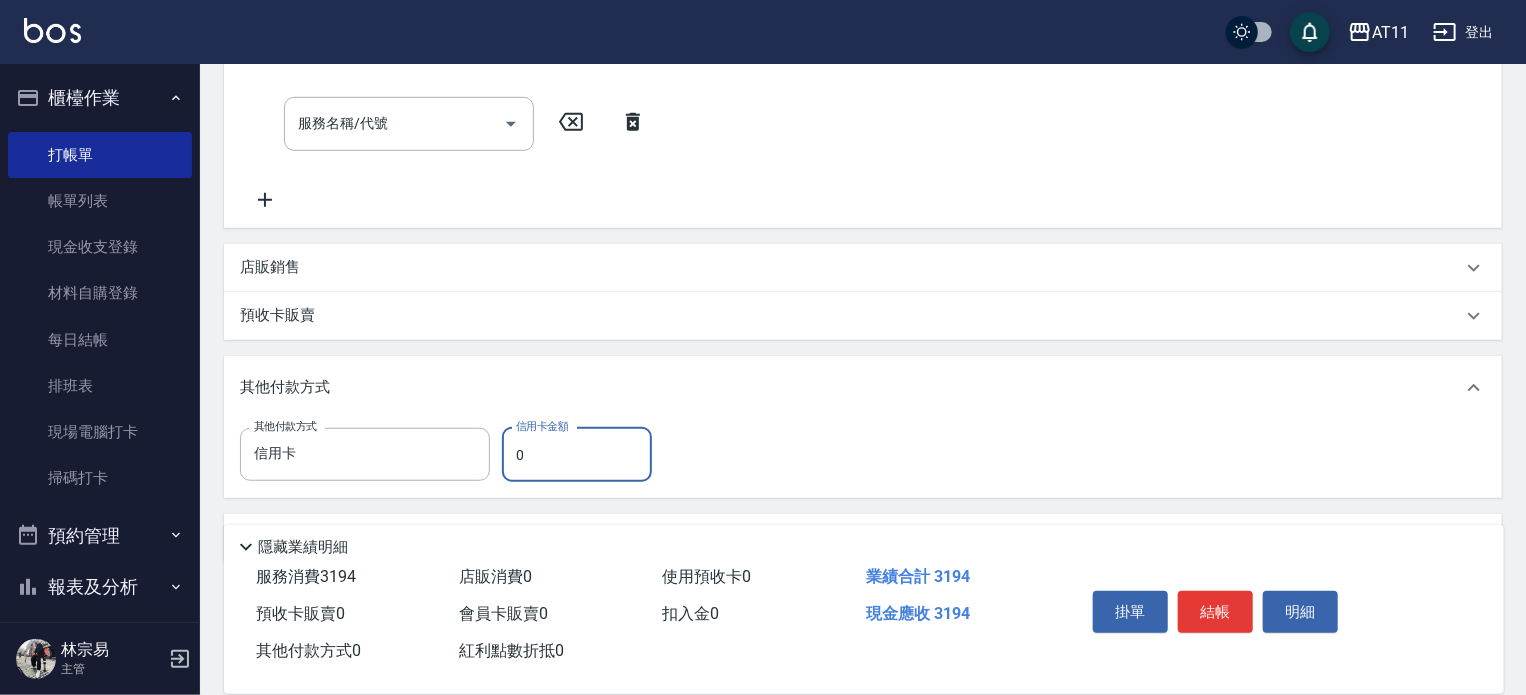 type on "信用卡" 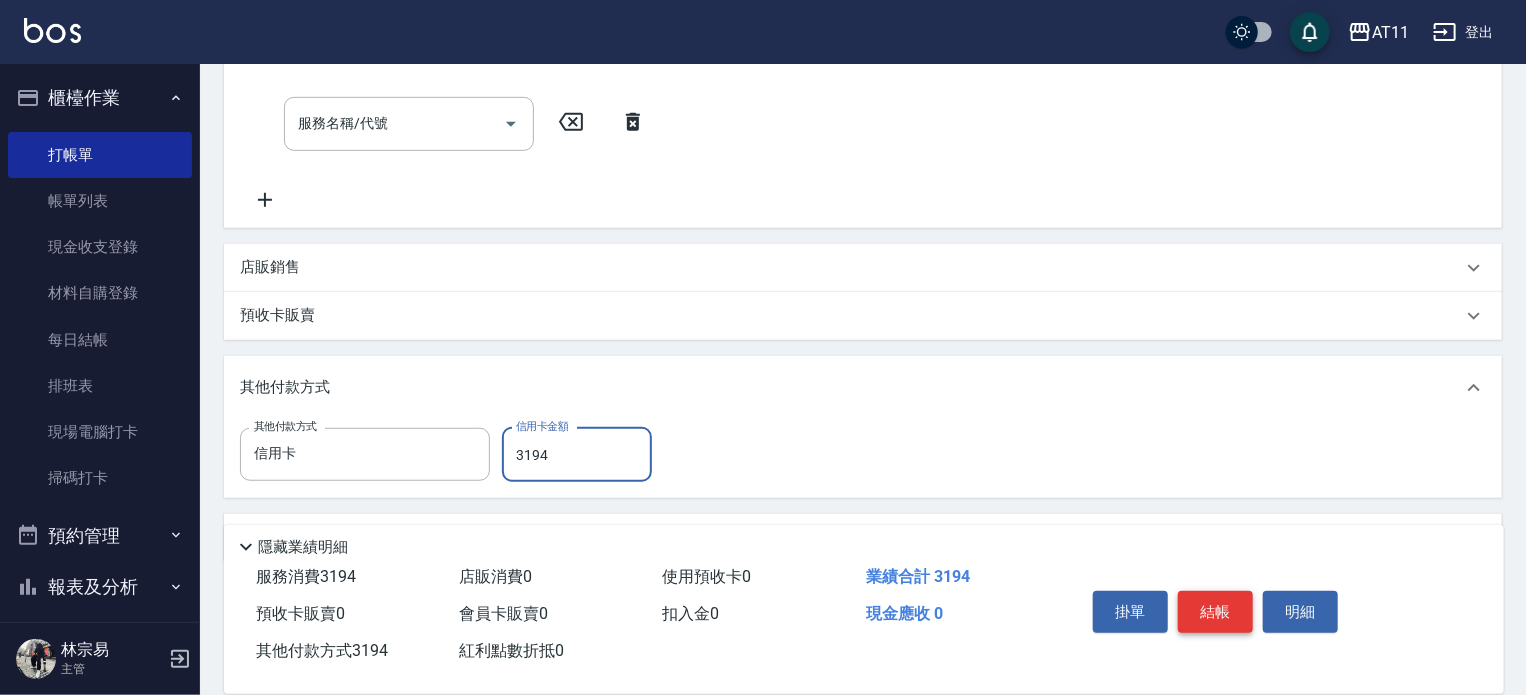 type on "3194" 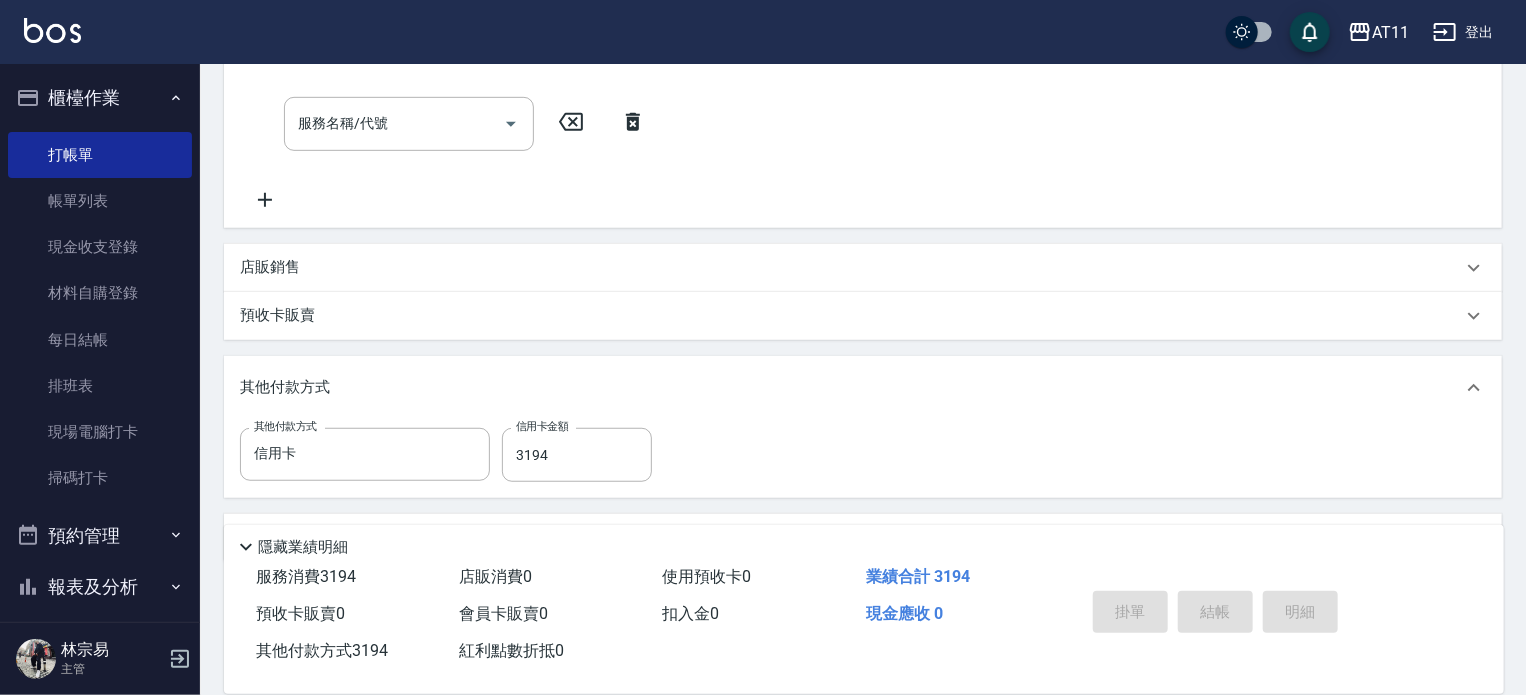 type on "[YEAR]/[MONTH]/[DAY] [HOUR]:[MINUTE]" 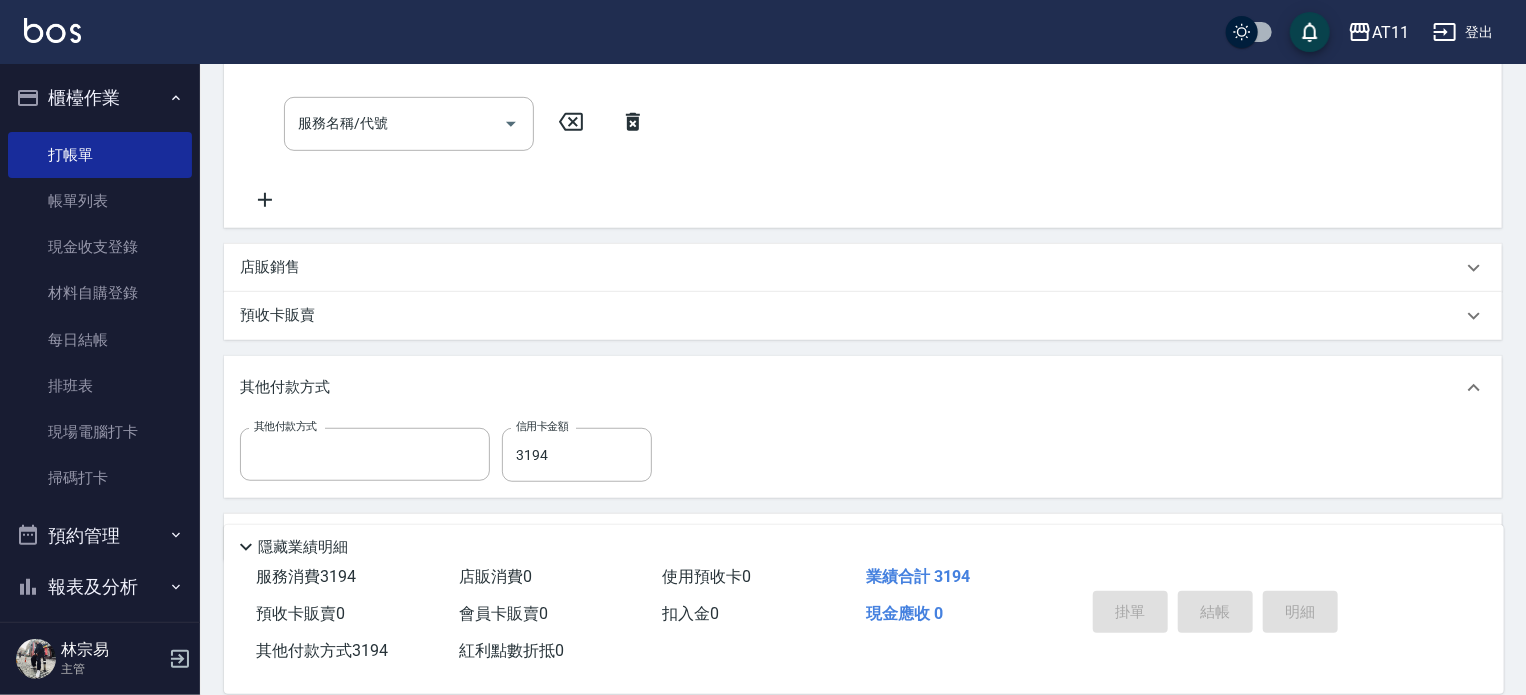 scroll, scrollTop: 0, scrollLeft: 0, axis: both 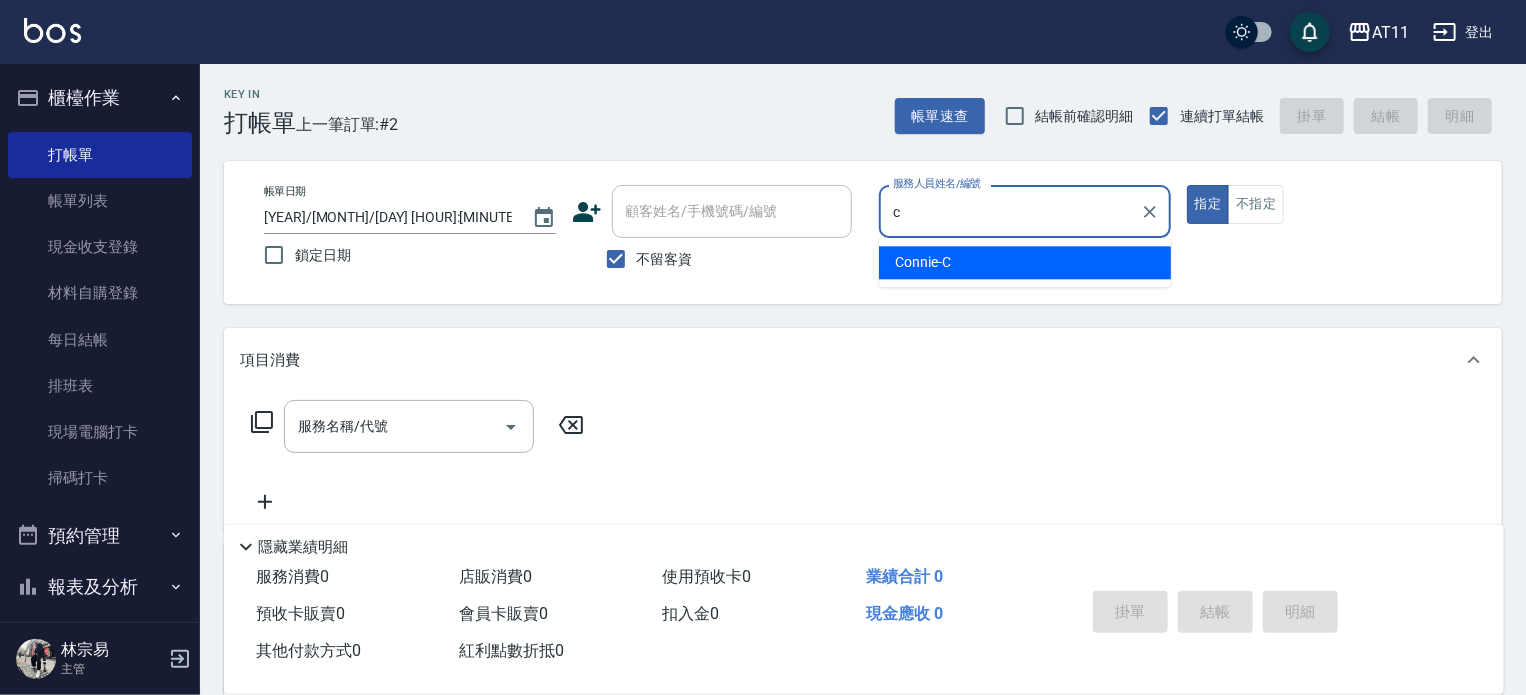 type on "Connie-C" 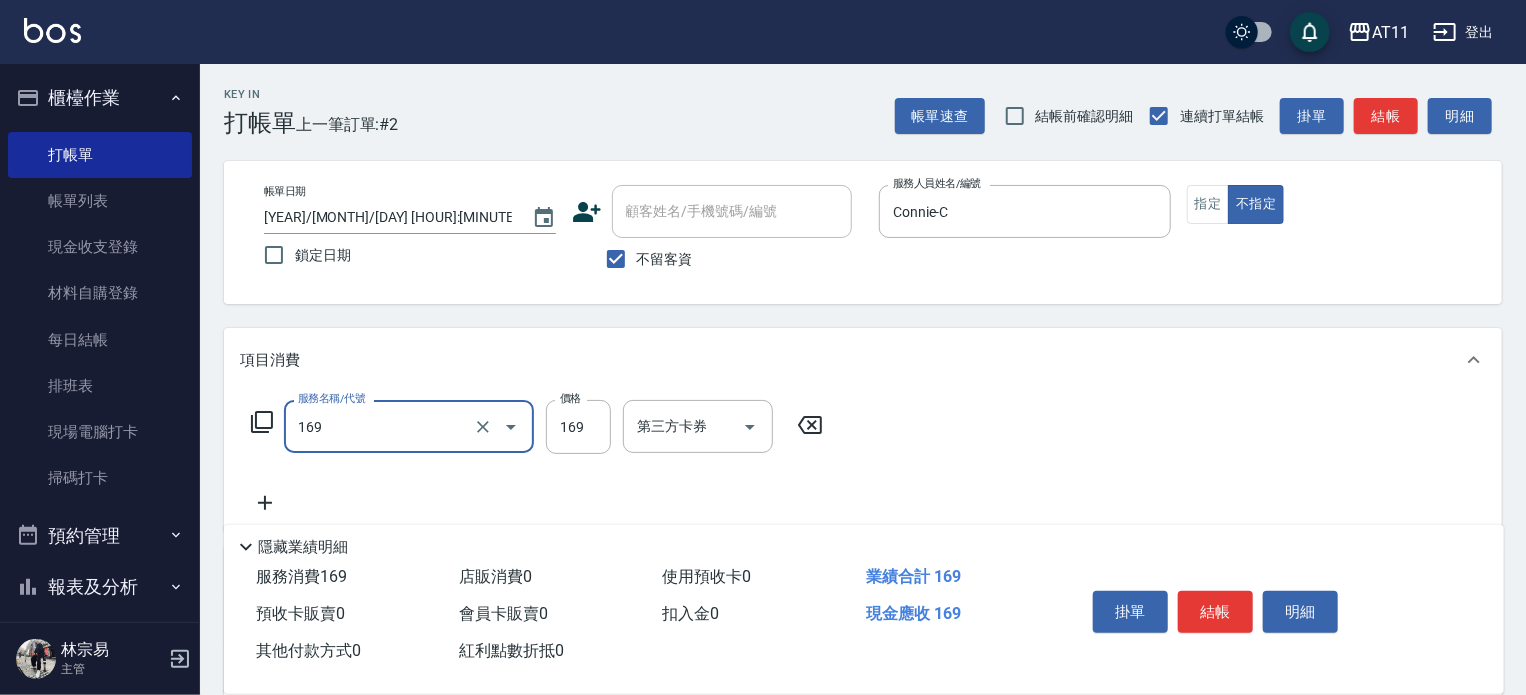 type on "單剪(169)" 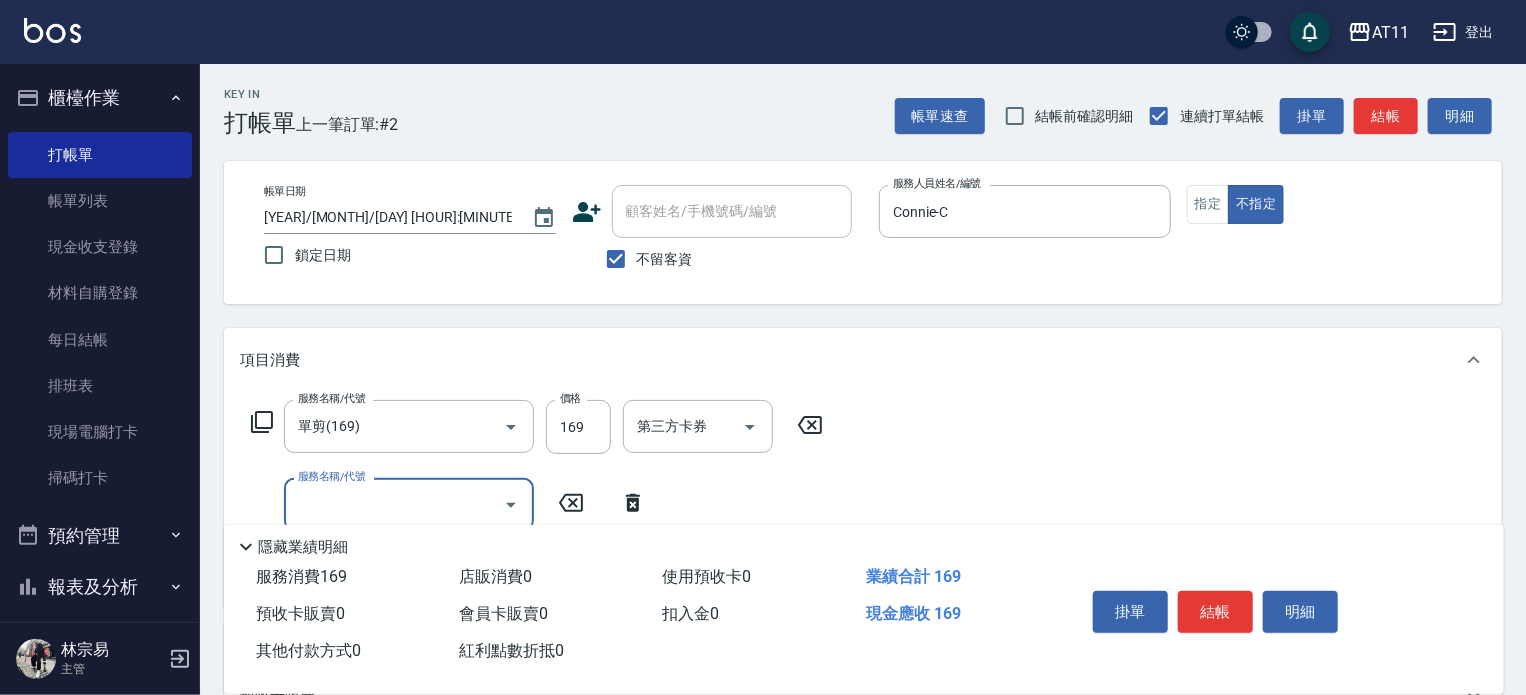 drag, startPoint x: 1208, startPoint y: 615, endPoint x: 1216, endPoint y: 595, distance: 21.540659 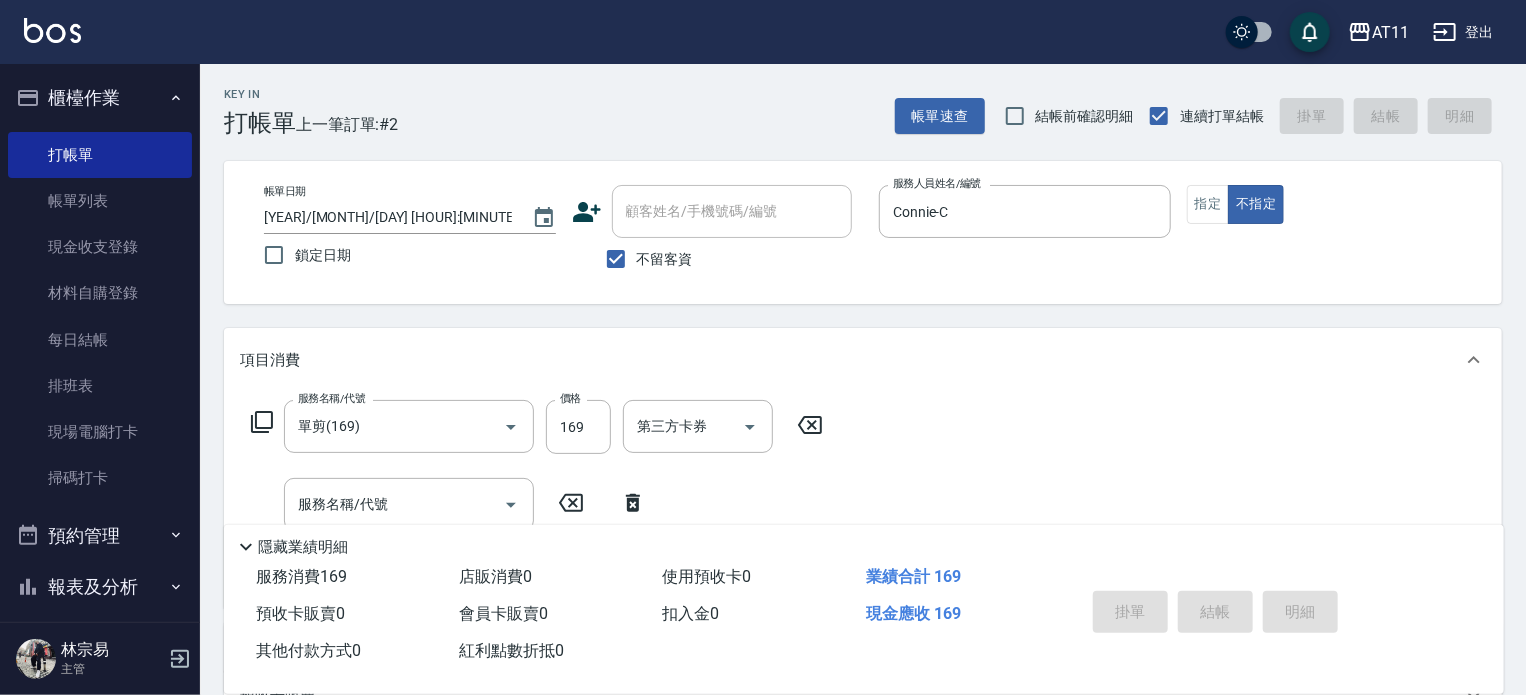 type 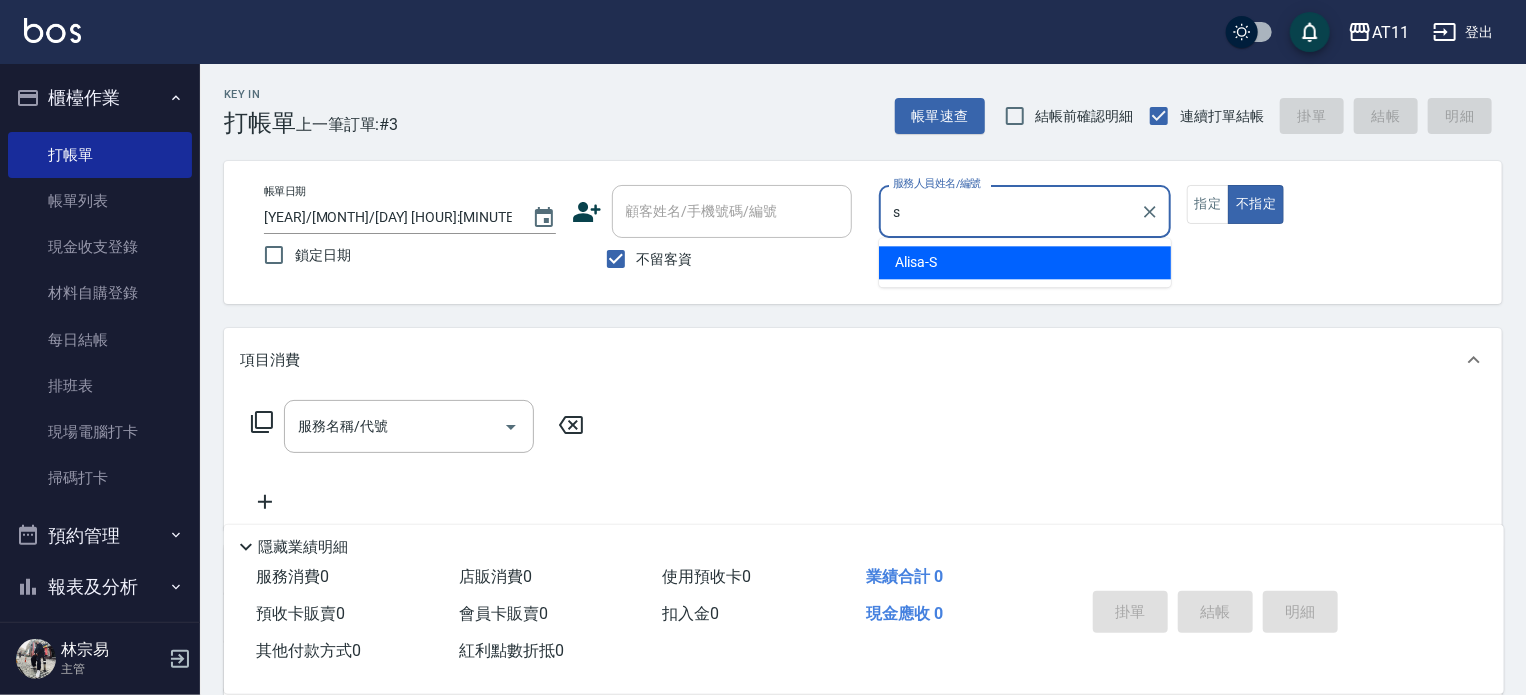 type on "Alisa-S" 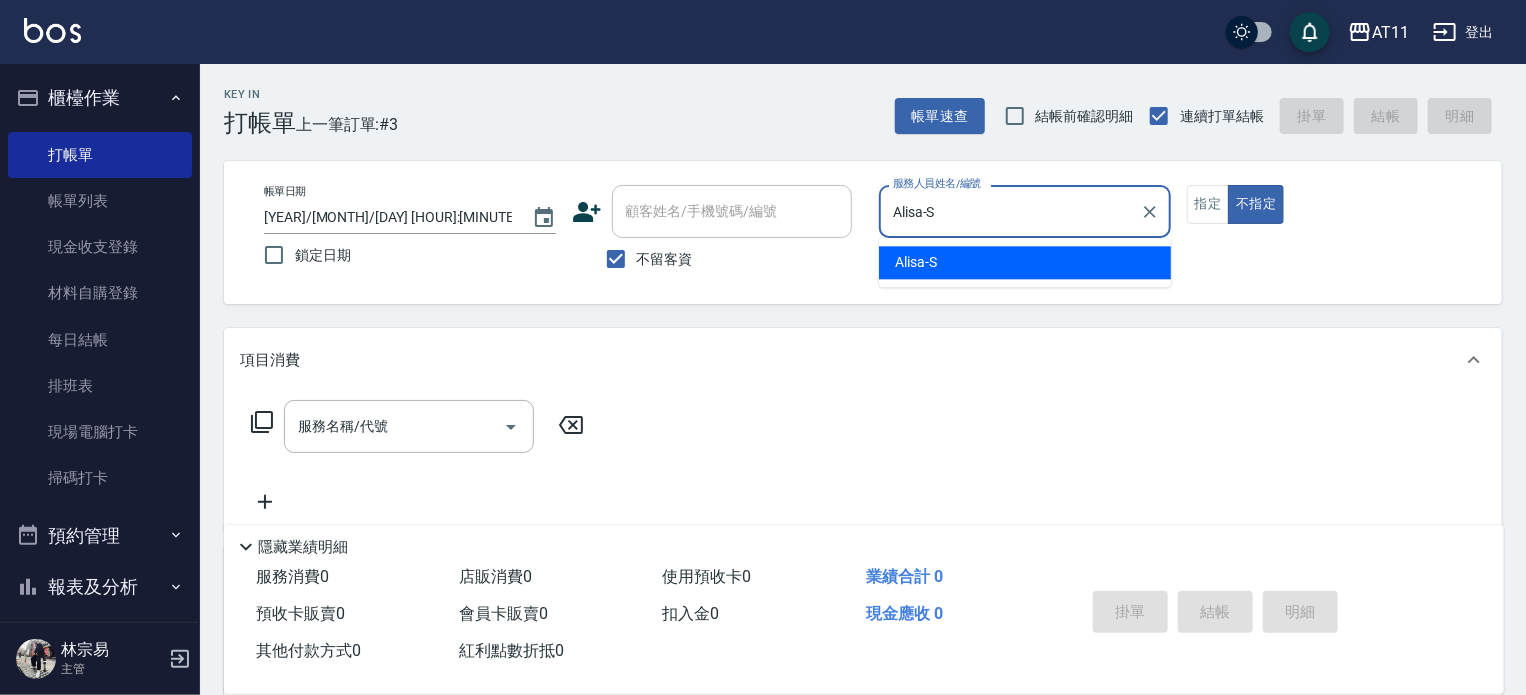 type on "false" 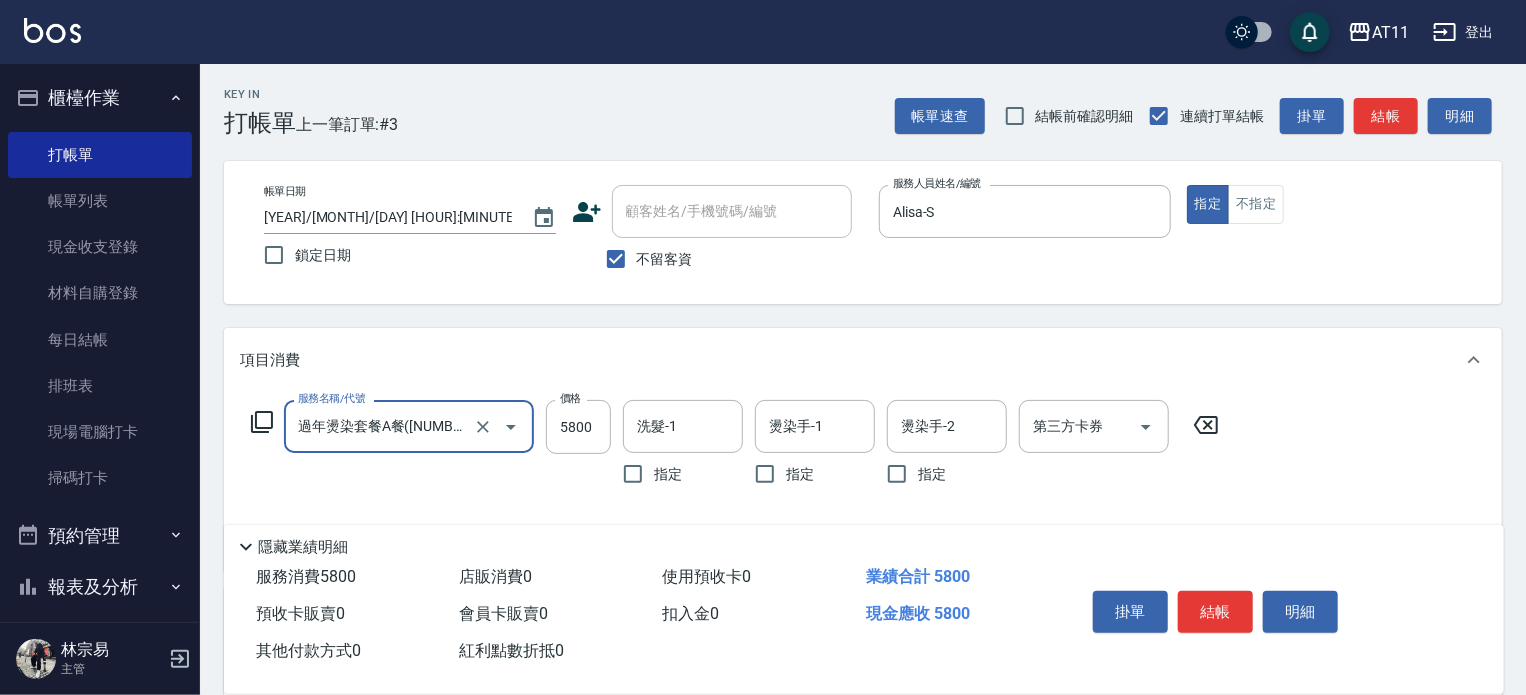 type on "過年燙染套餐A餐([NUMBER])" 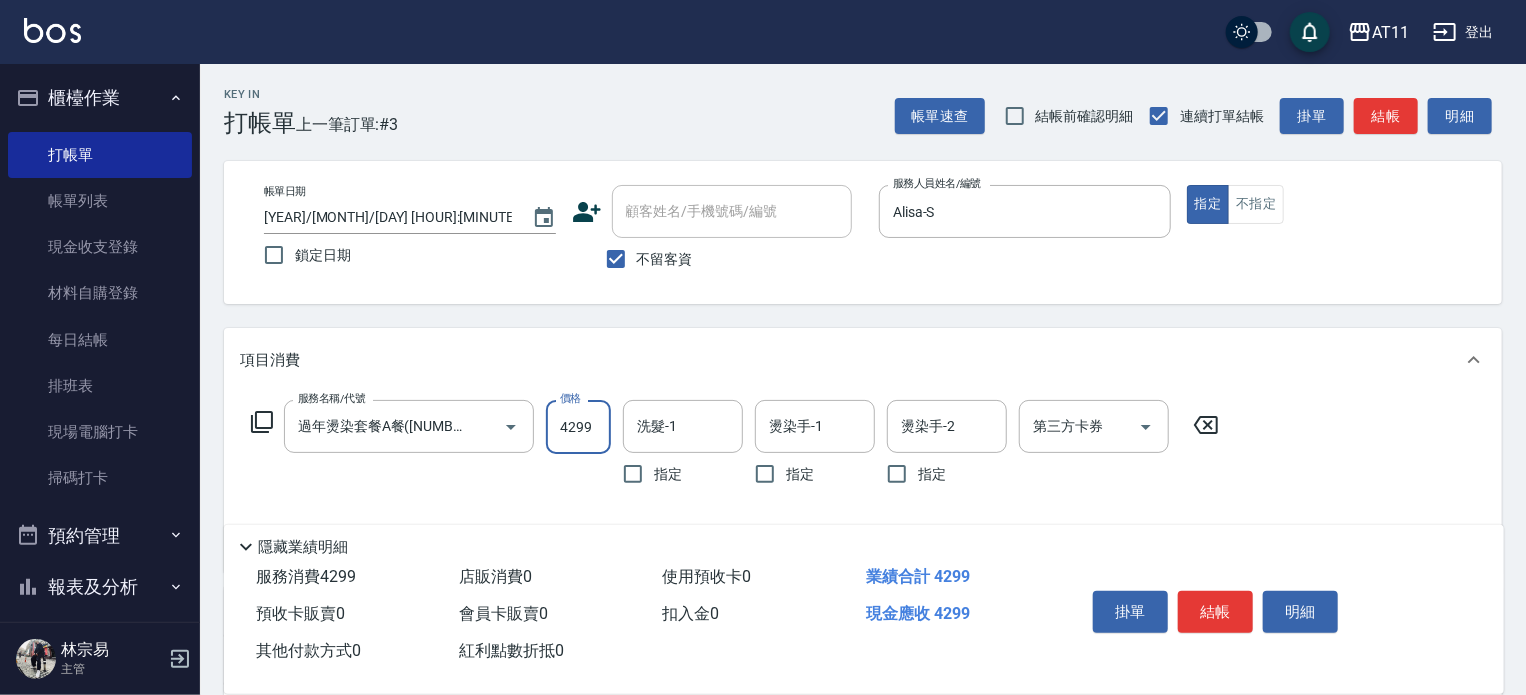 type on "4299" 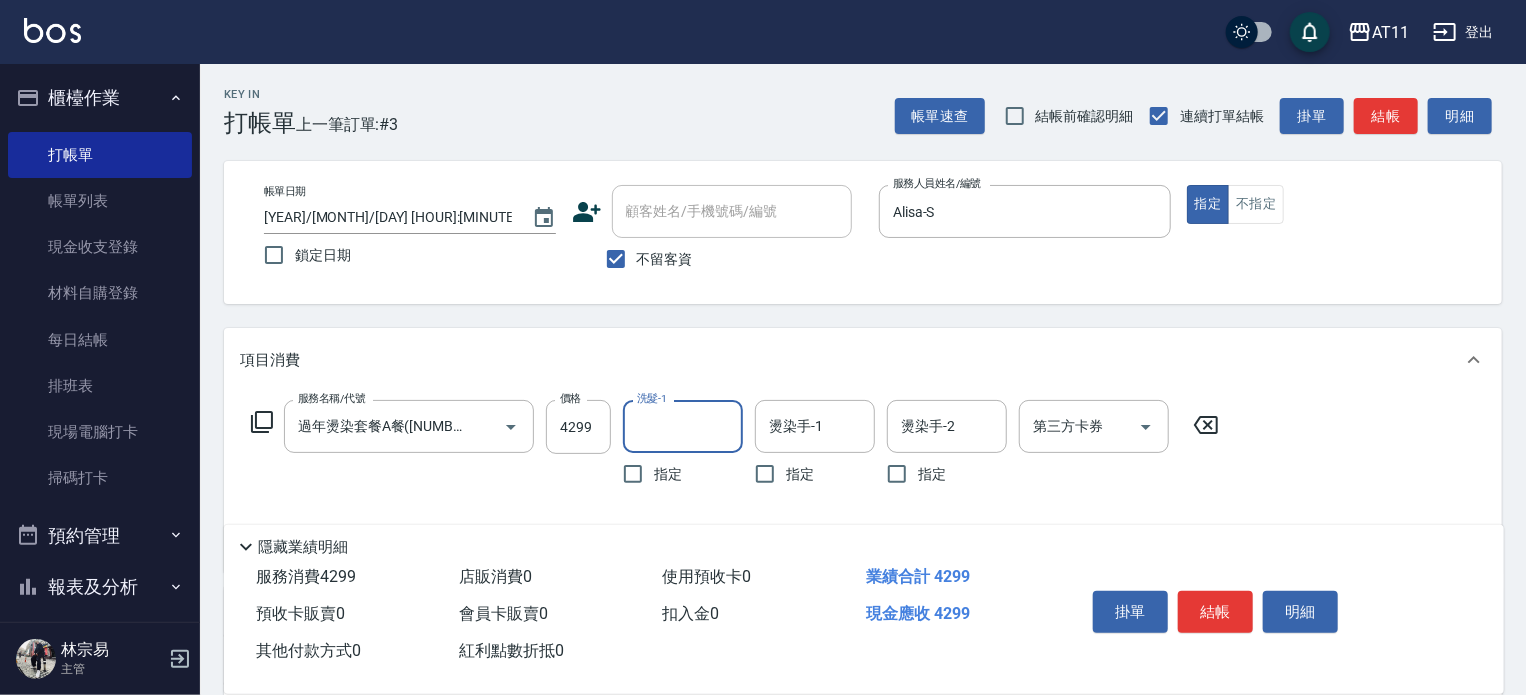 type on "ㄋ" 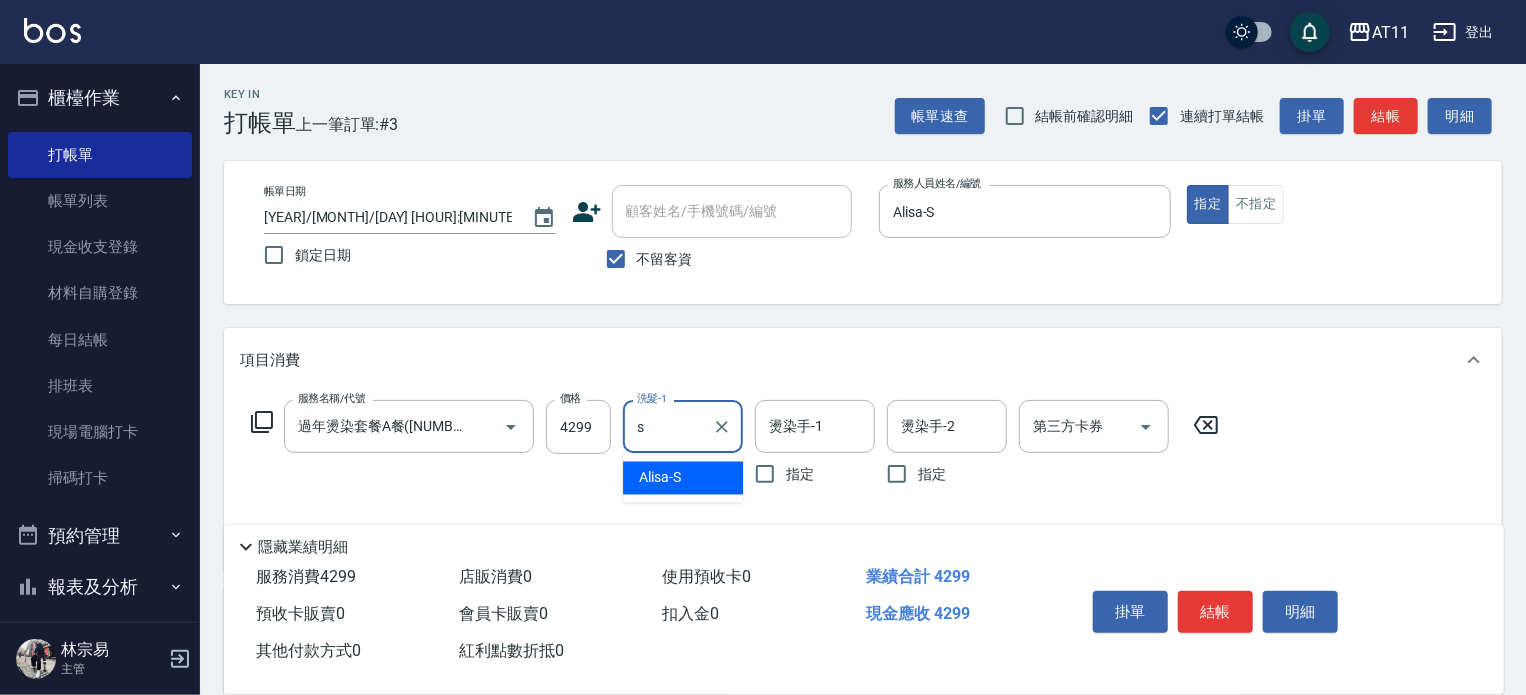 type on "Alisa-S" 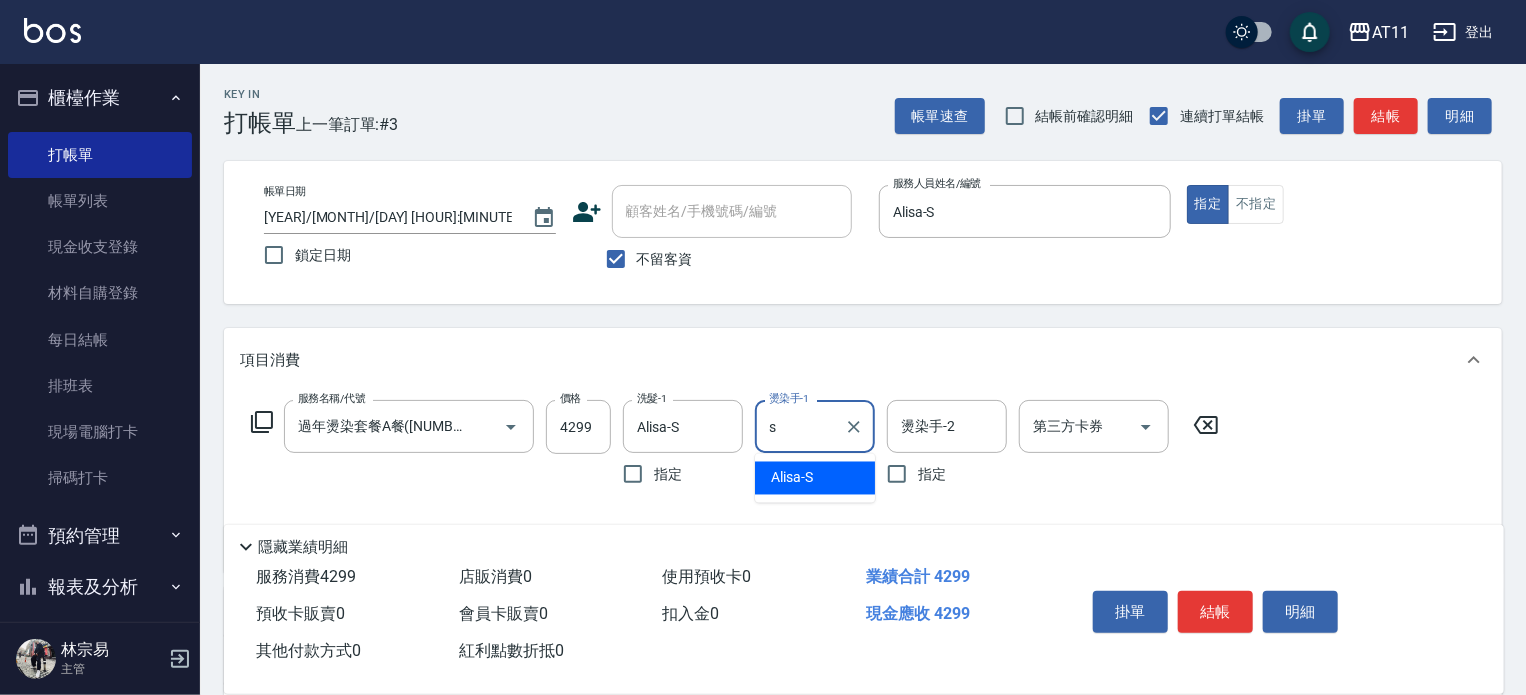 type on "Alisa-S" 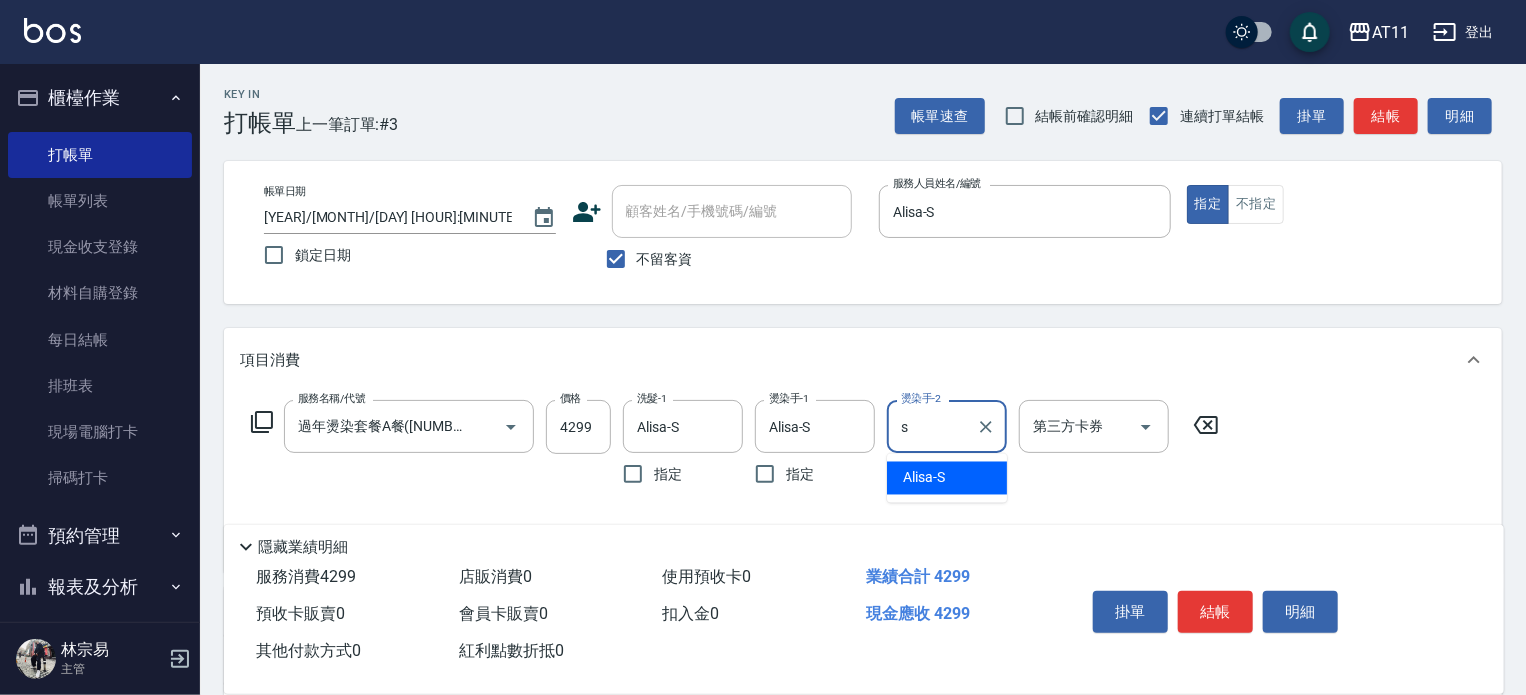 type on "Alisa-S" 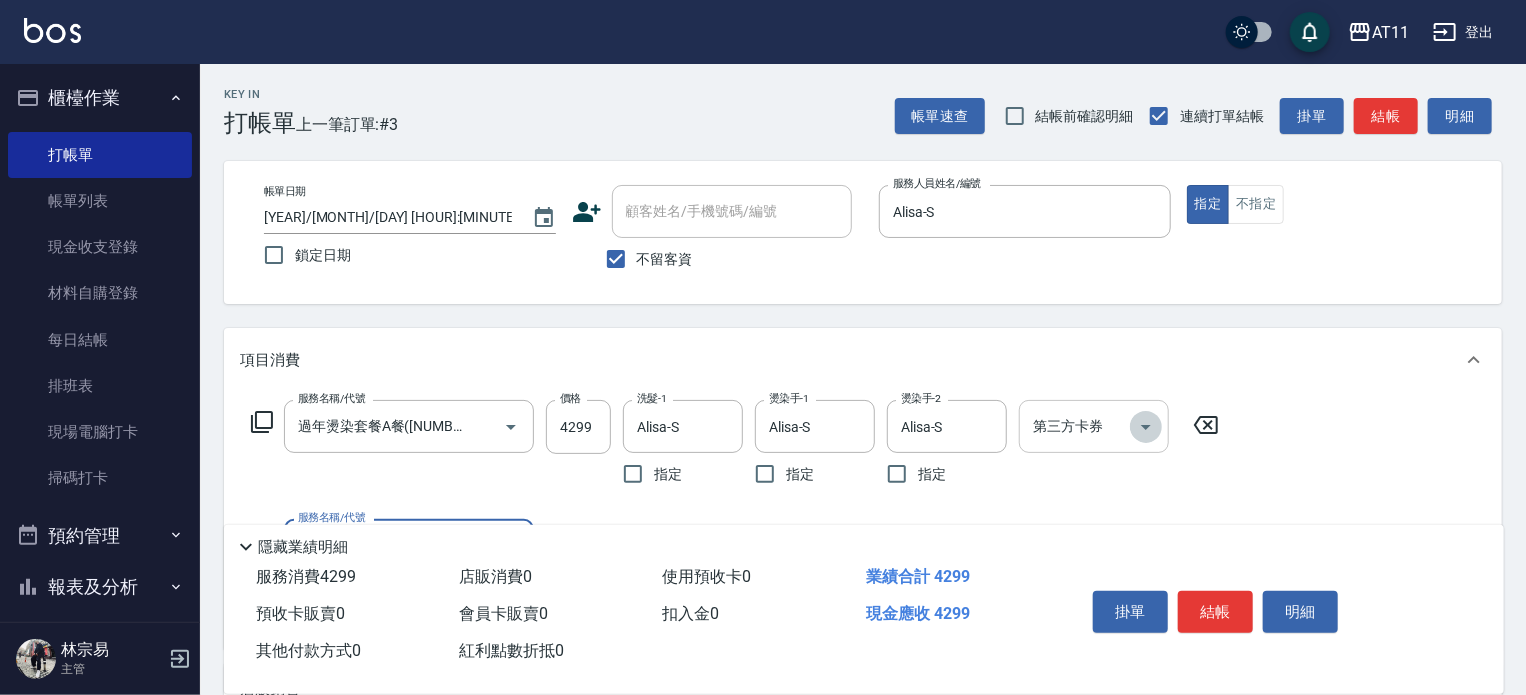 click at bounding box center [1146, 427] 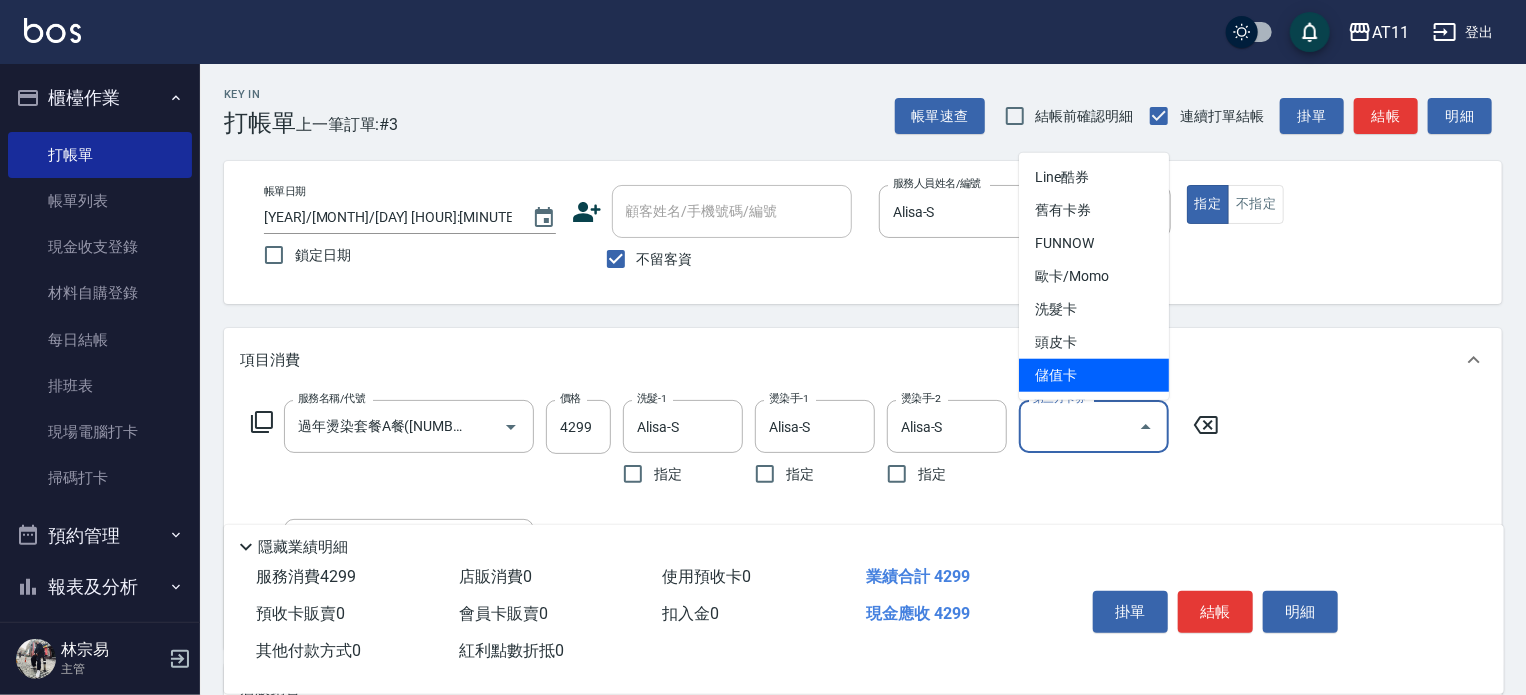 click on "儲值卡" at bounding box center (1094, 375) 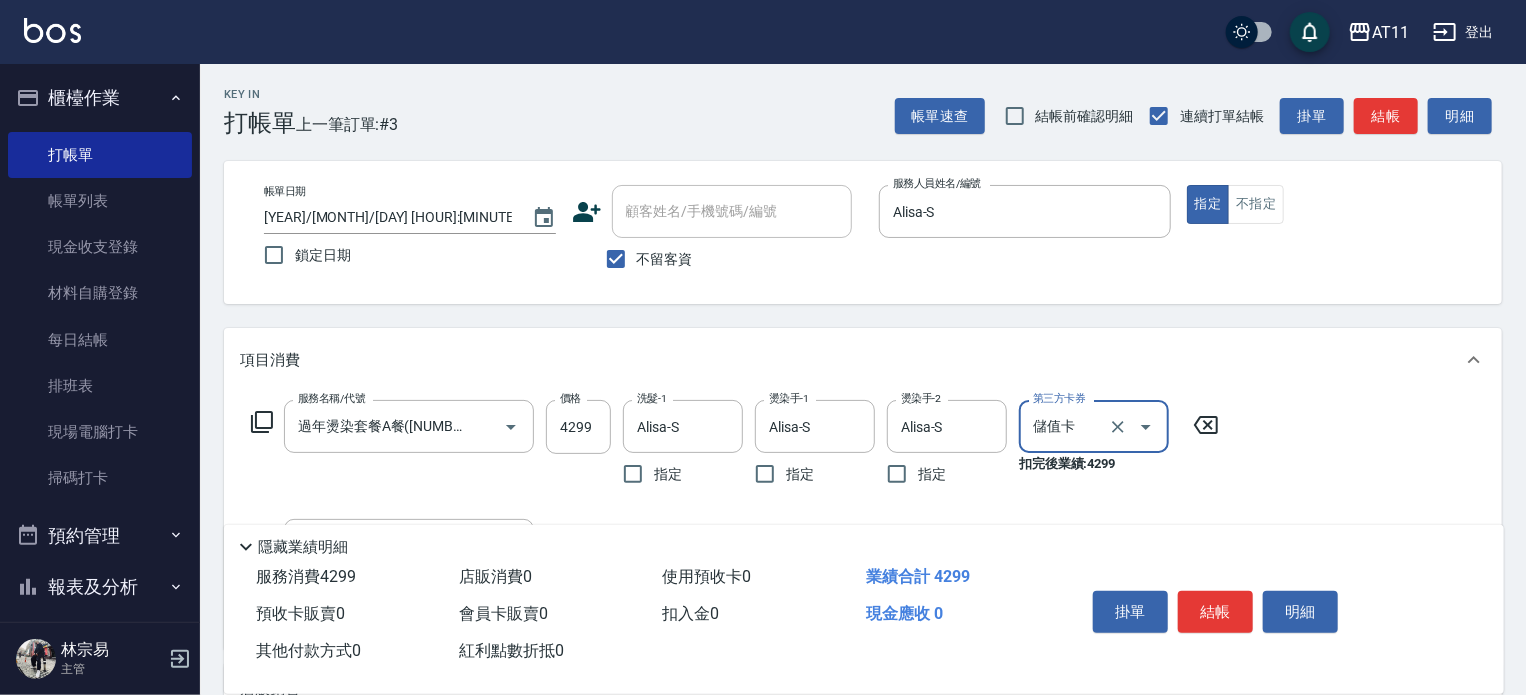 type on "儲值卡" 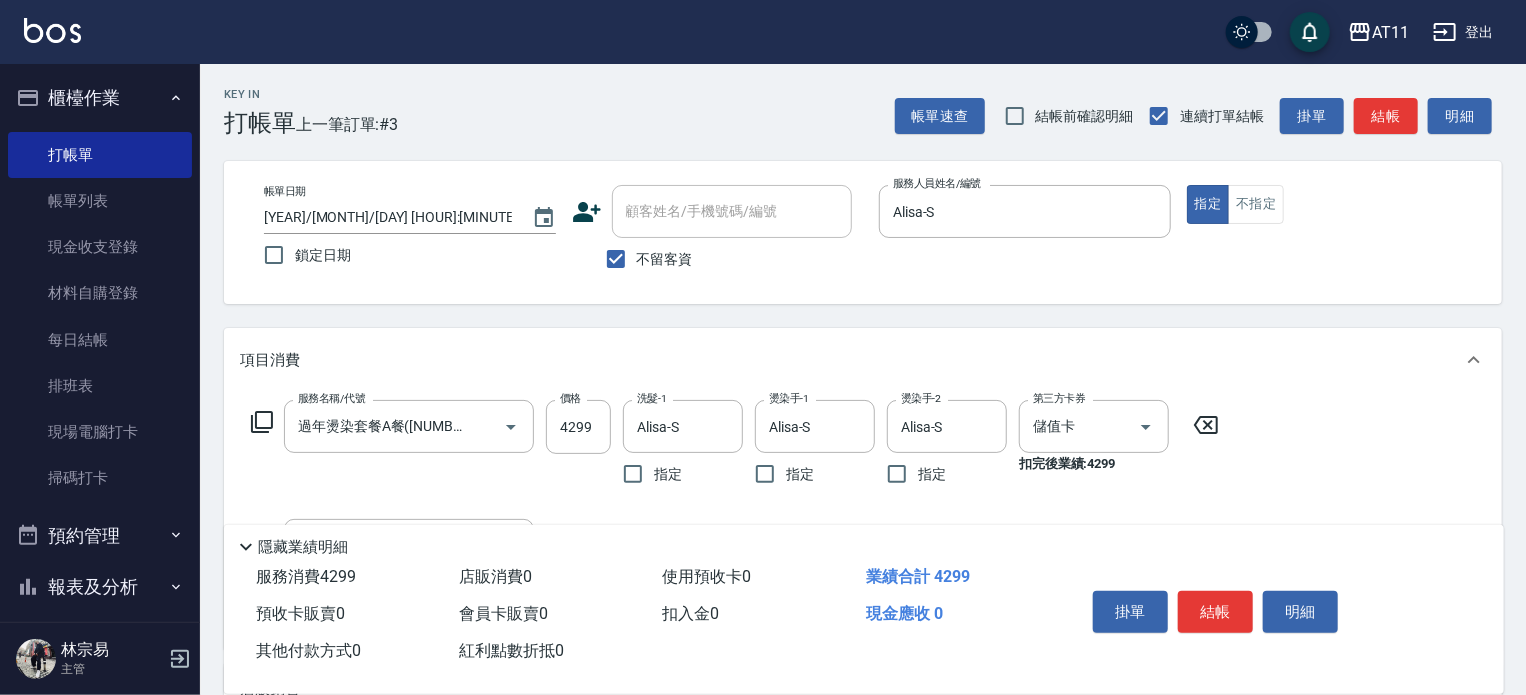 click on "服務名稱/代號 過年燙染套餐A餐([NUMBER]) 服務名稱/代號 價格 [PRICE] 價格 洗髮-1 Alisa-S 洗髮-1 指定 燙染手-1 Alisa-S 燙染手-1 指定 燙染手-2 Alisa-S 燙染手-2 指定 第三方卡券 儲值卡 第三方卡券 扣完後業績: [PRICE] 服務名稱/代號 服務名稱/代號" at bounding box center [735, 516] 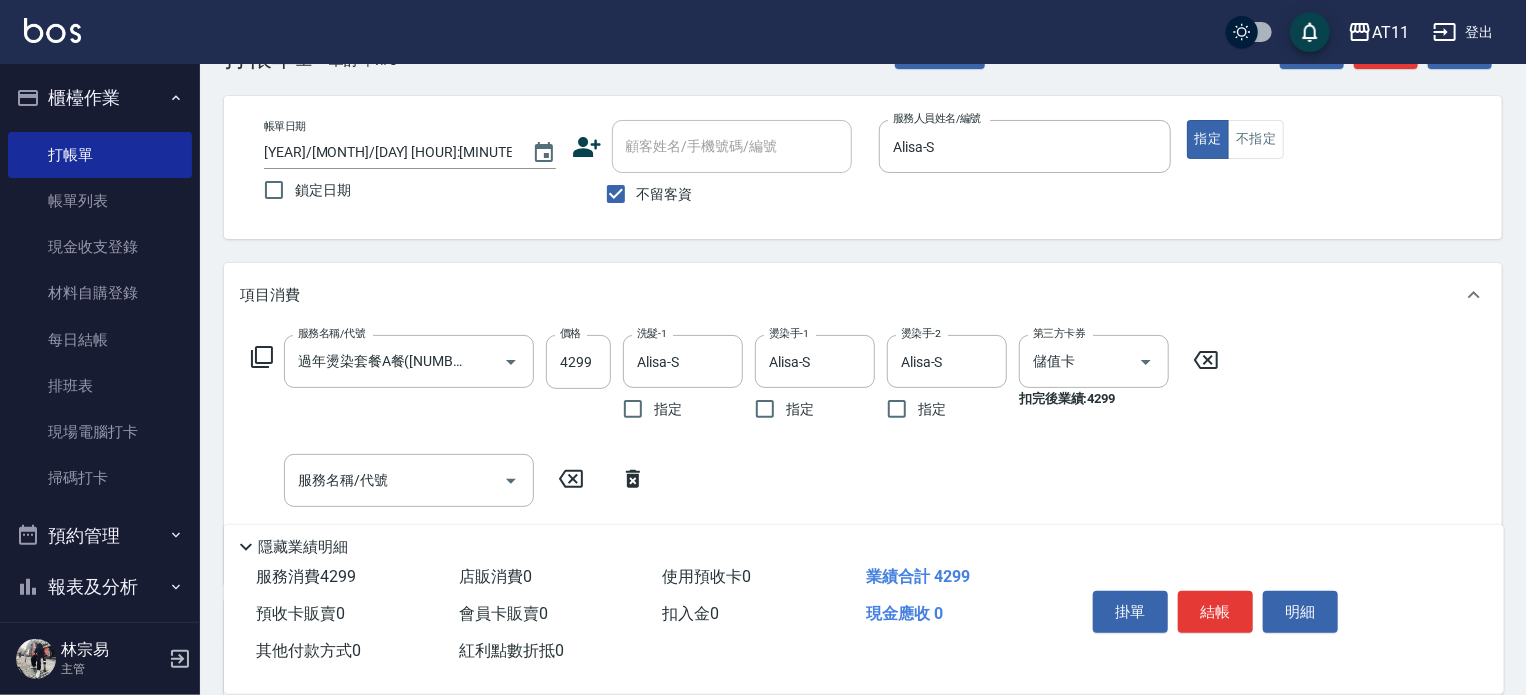 scroll, scrollTop: 100, scrollLeft: 0, axis: vertical 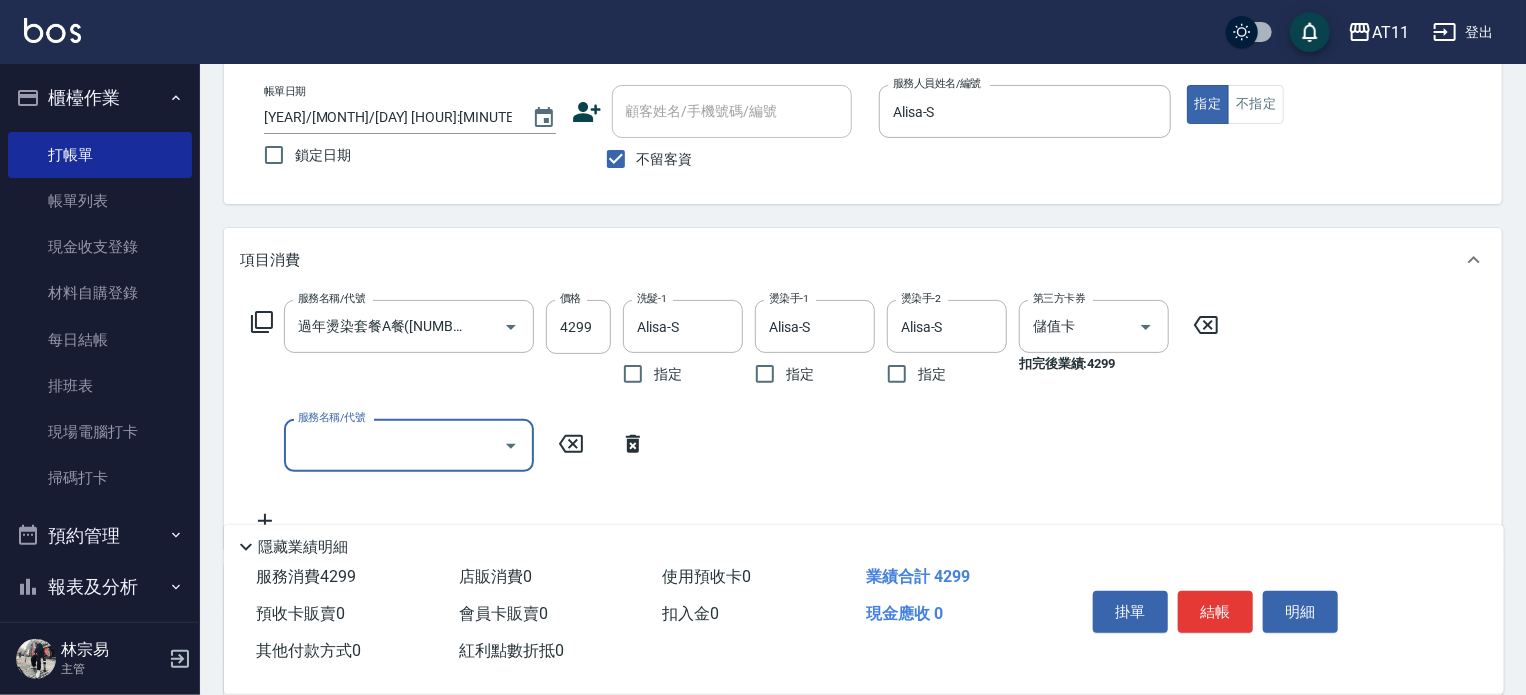 drag, startPoint x: 405, startPoint y: 451, endPoint x: 413, endPoint y: 436, distance: 17 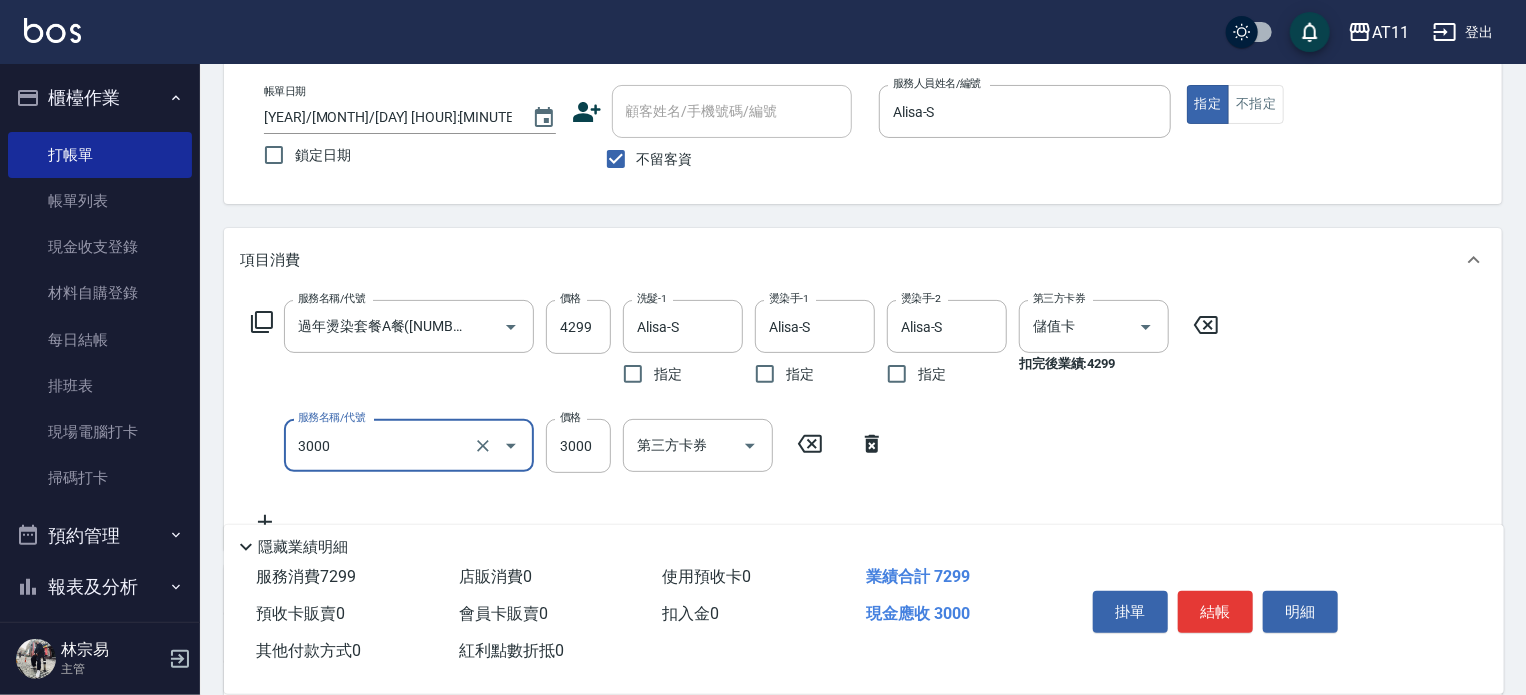 type on "頂級豪華OVC3(3000)" 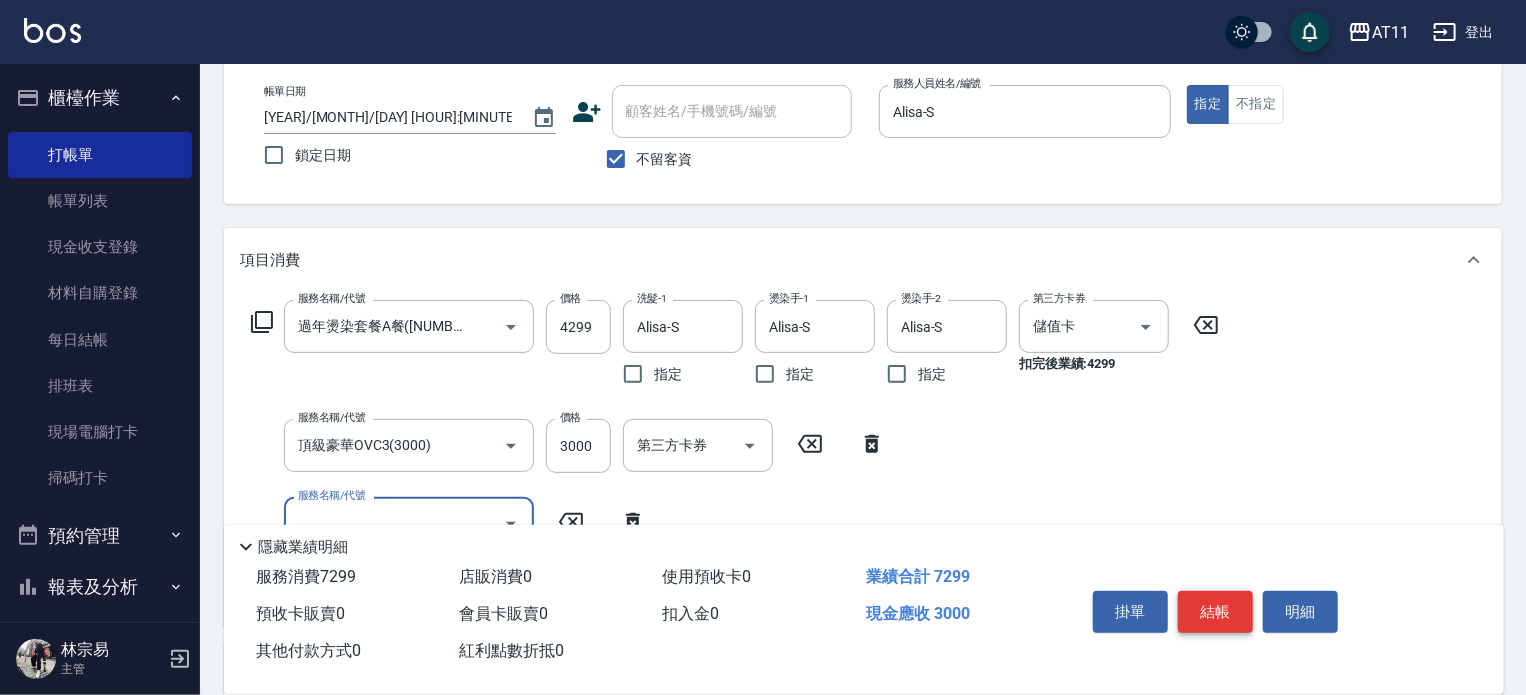 click on "結帳" at bounding box center (1215, 612) 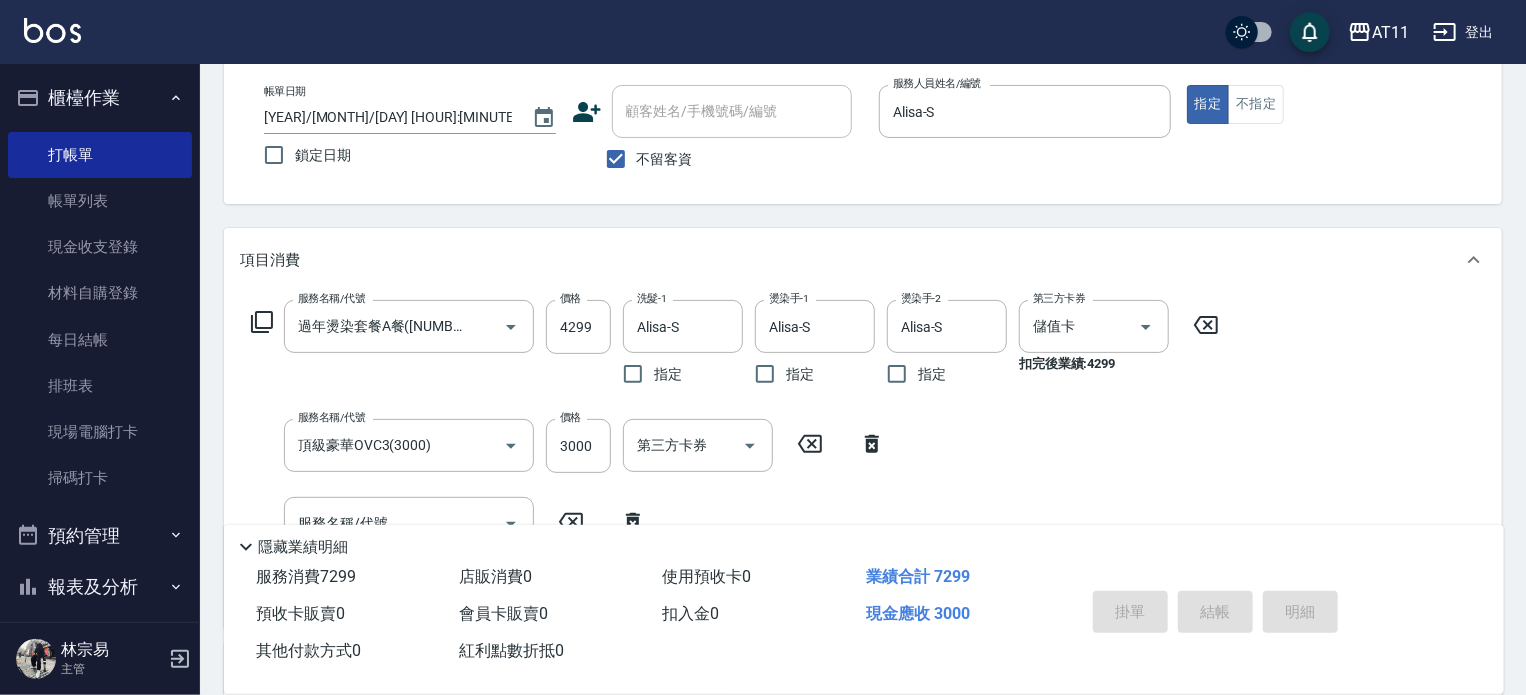 type 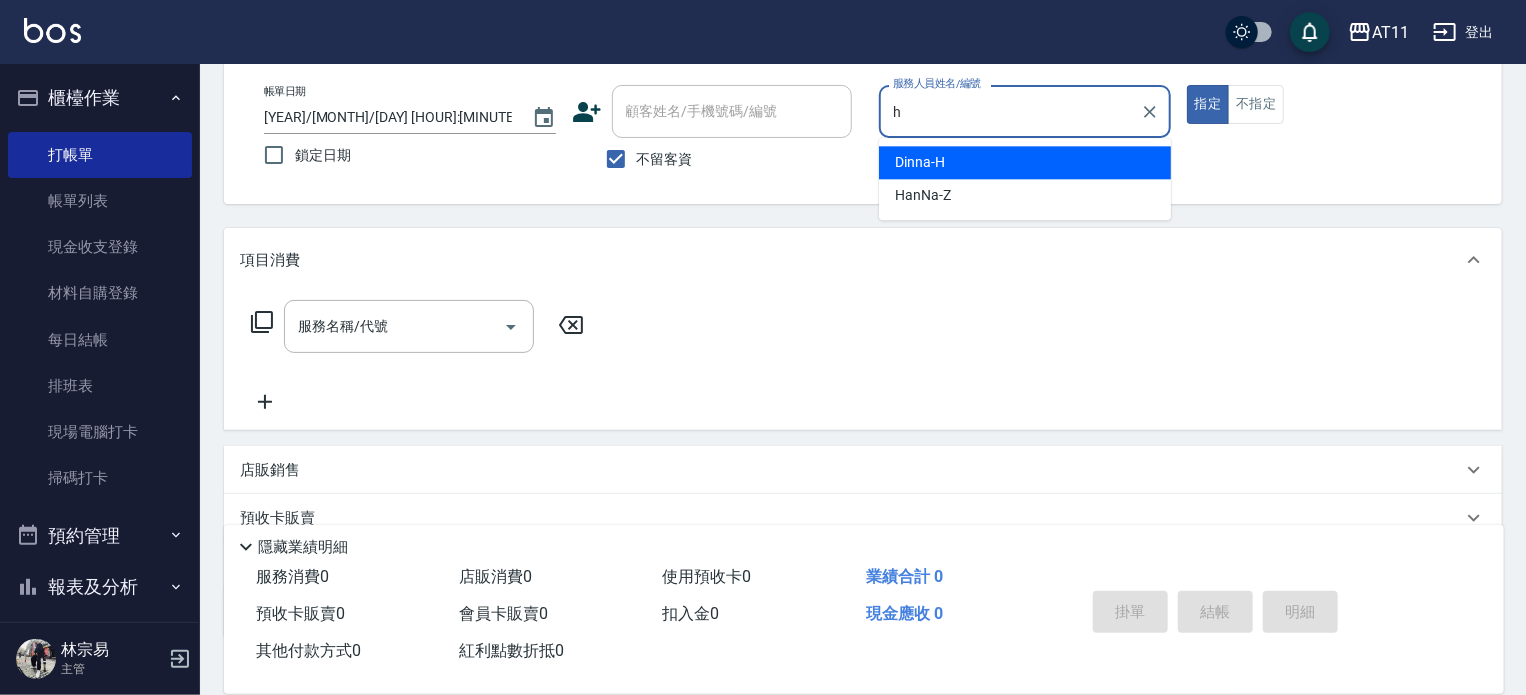type on "Dinna-H" 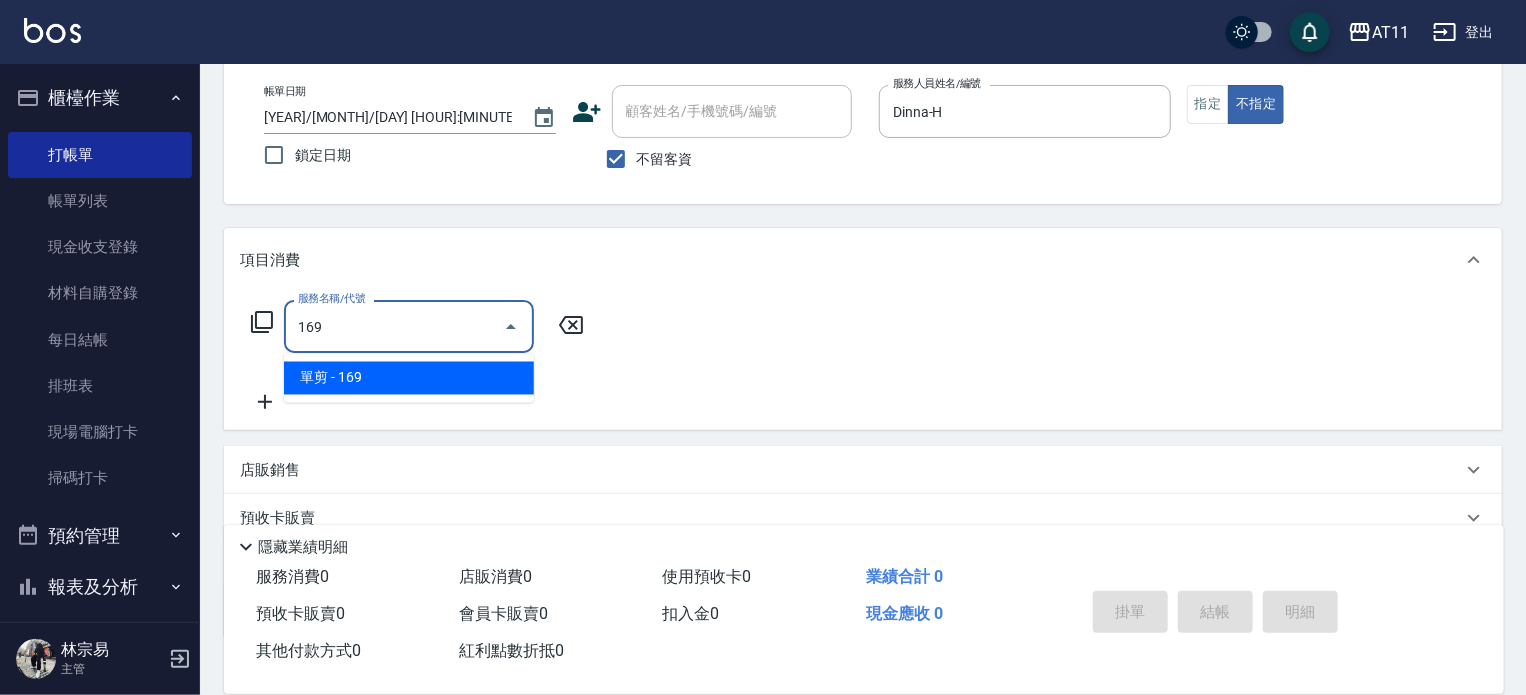 type on "單剪(169)" 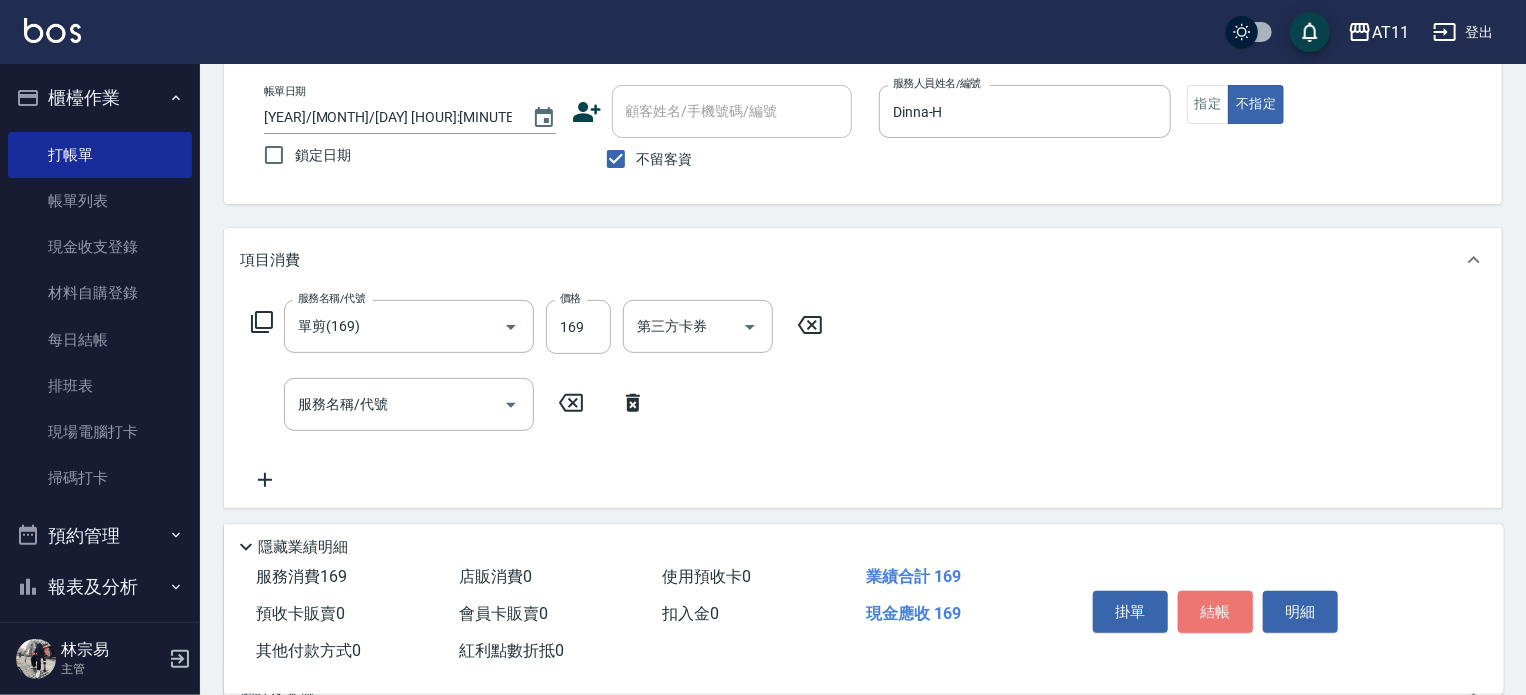 click on "結帳" at bounding box center (1215, 612) 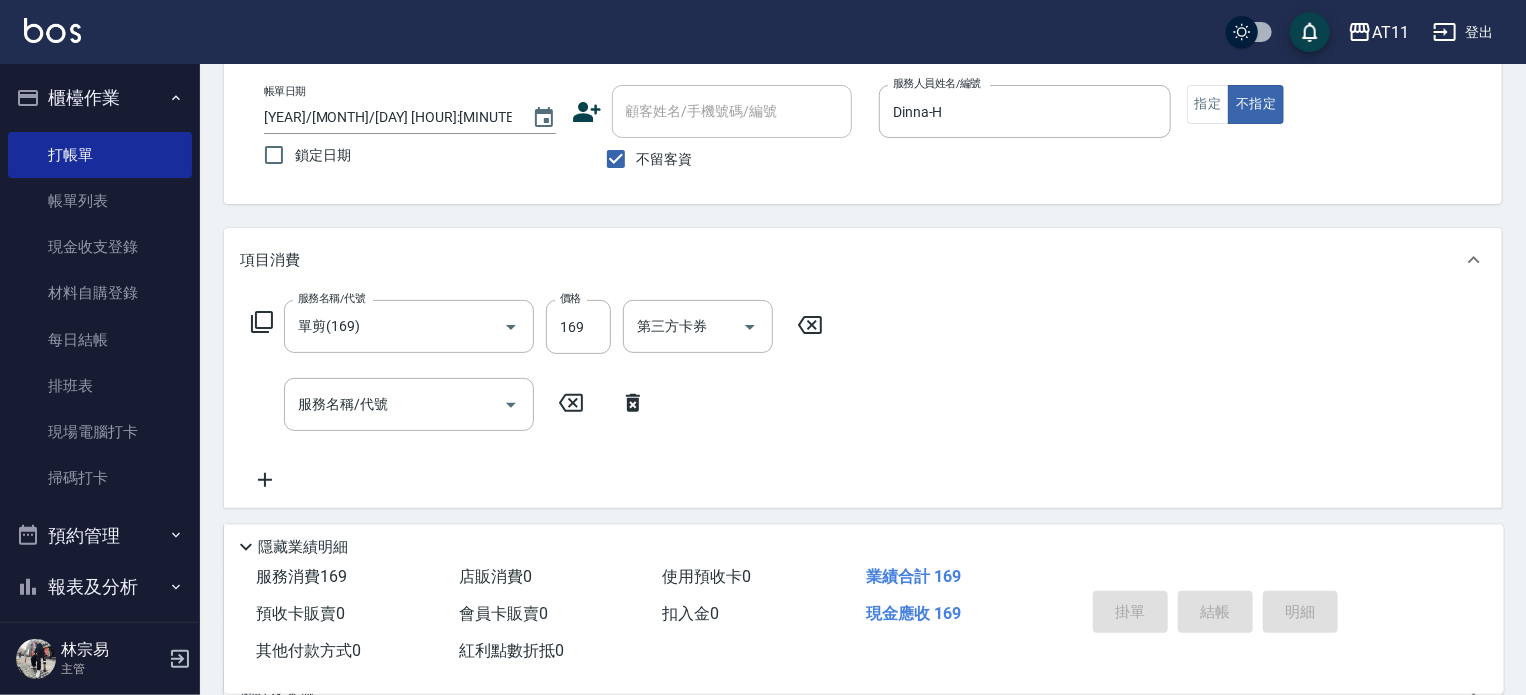 type 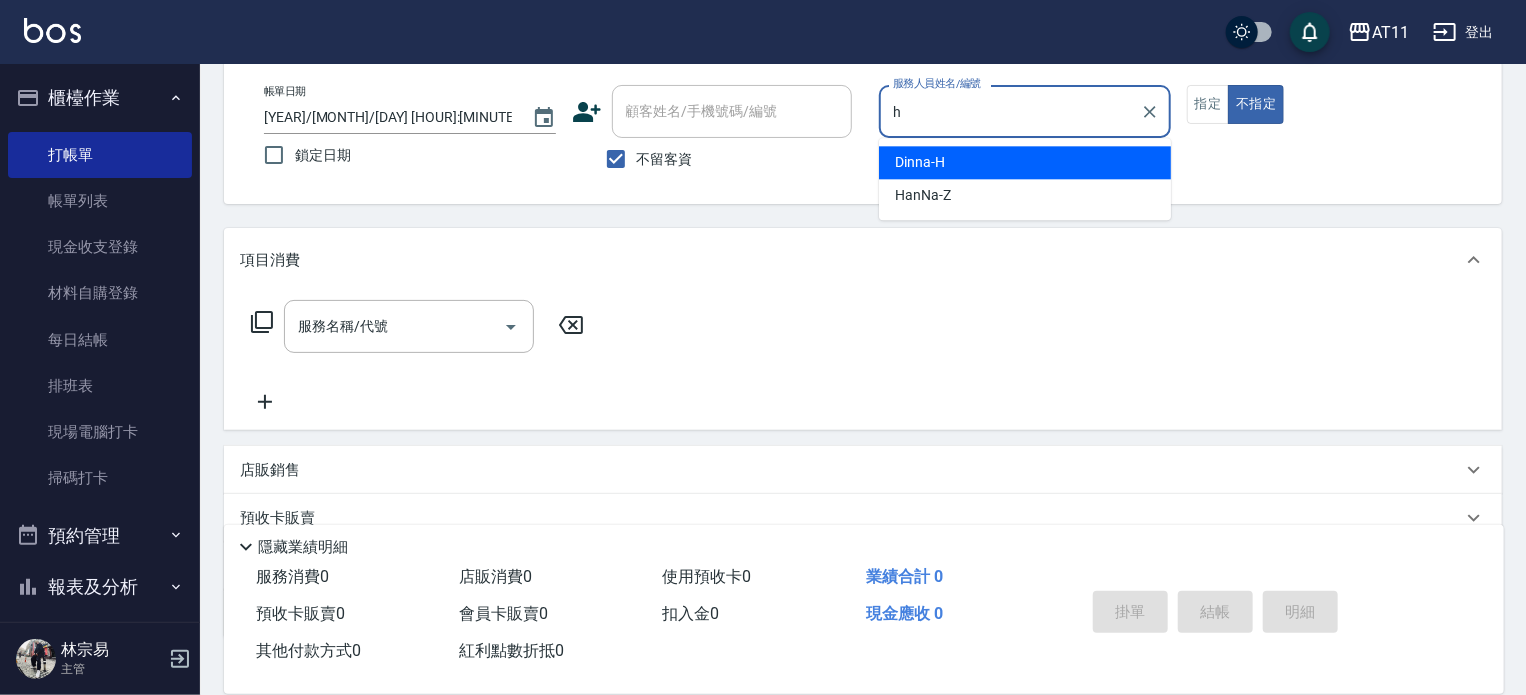 type on "Dinna-H" 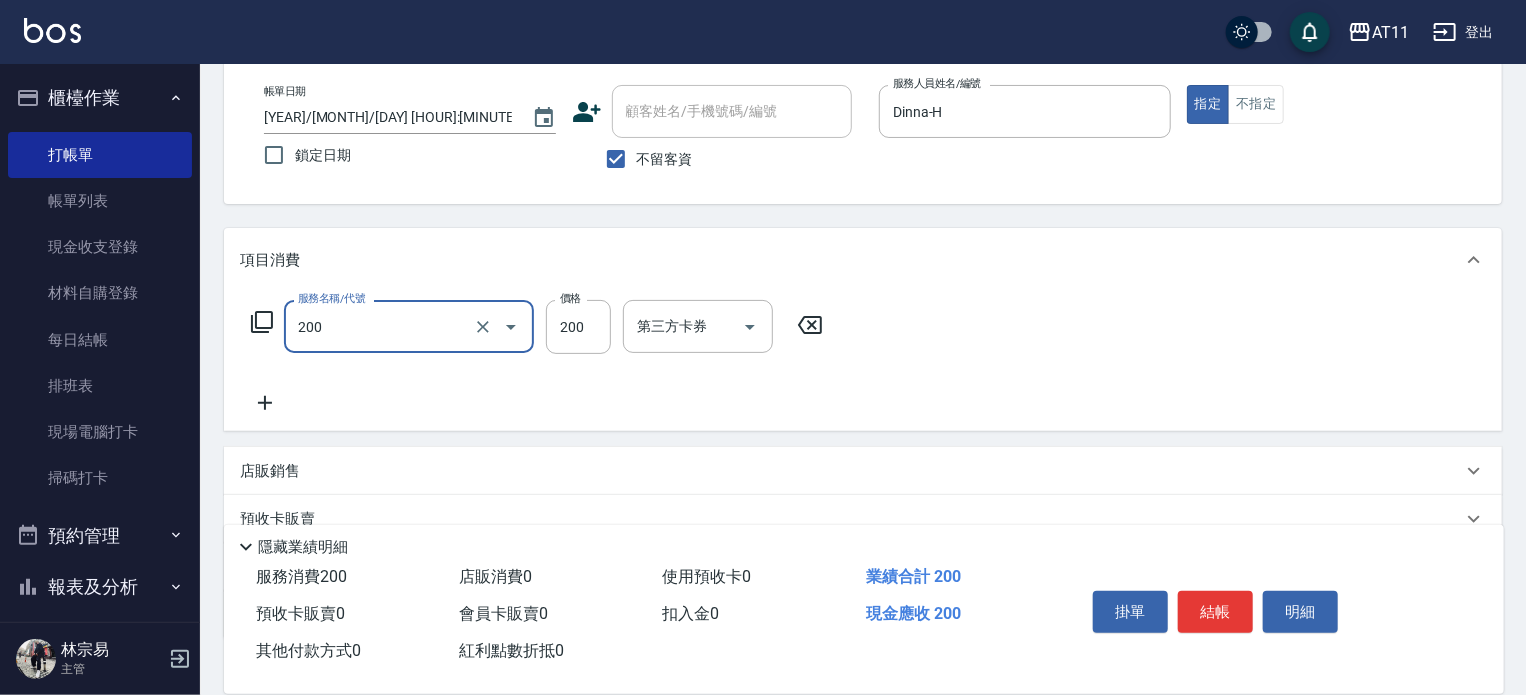 type on "剪髮(200)" 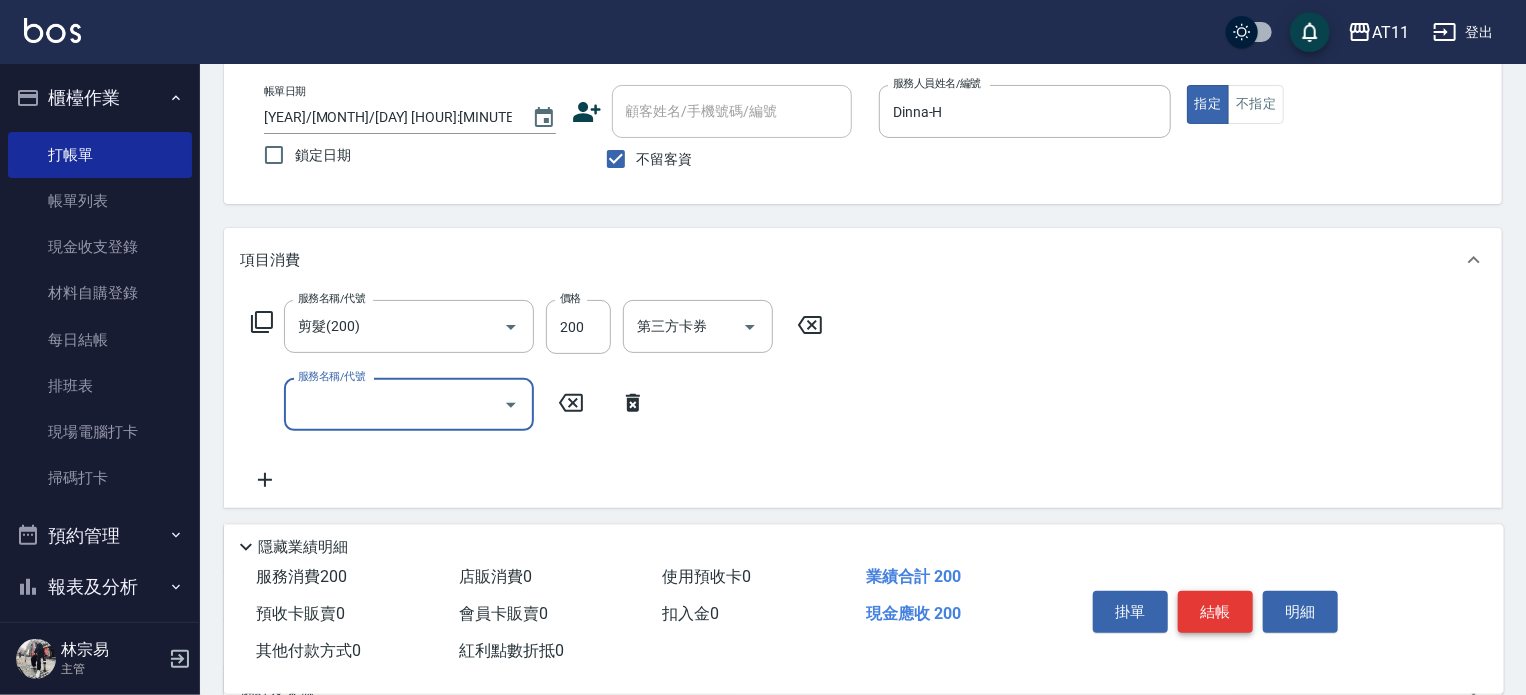 click on "結帳" at bounding box center [1215, 612] 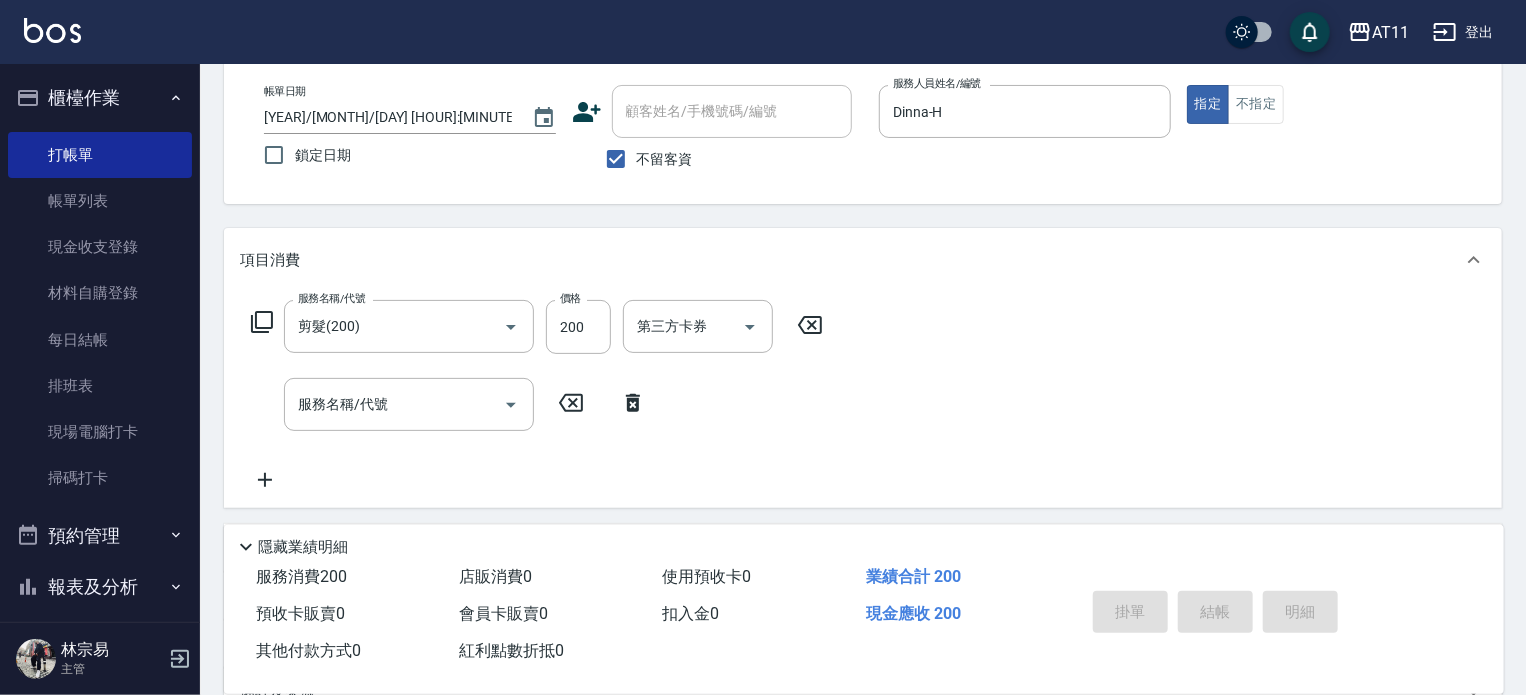 type on "[YEAR]/[MONTH]/[DAY] [HOUR]:[MINUTE]" 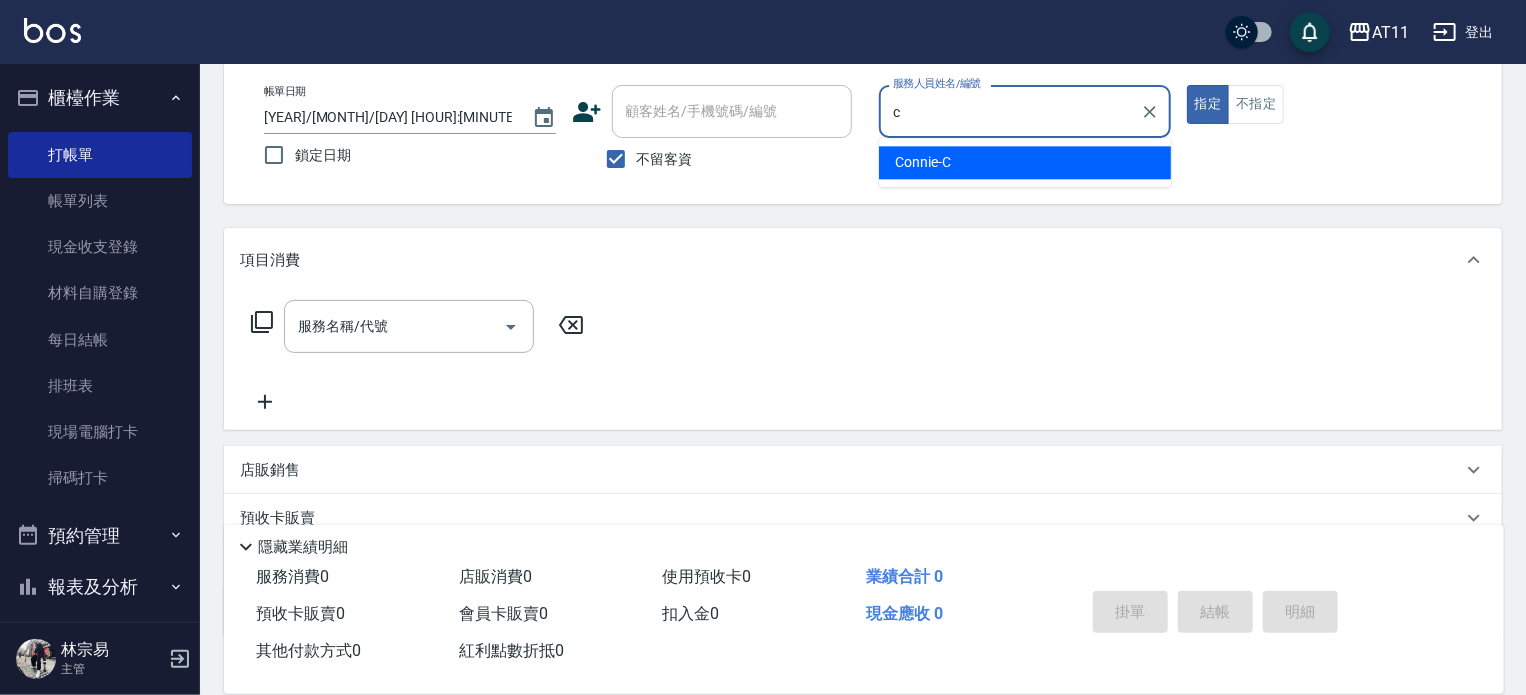type on "Connie-C" 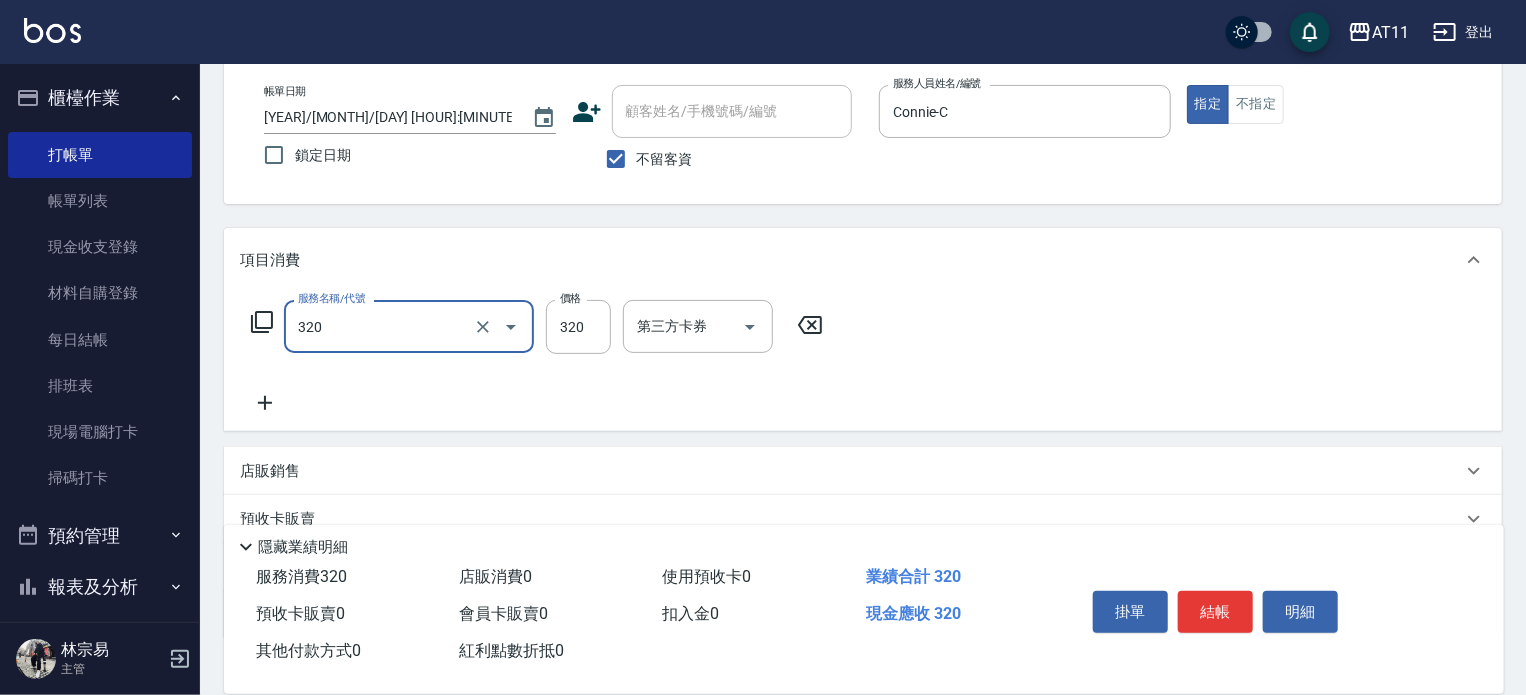 type on "洗剪(320)" 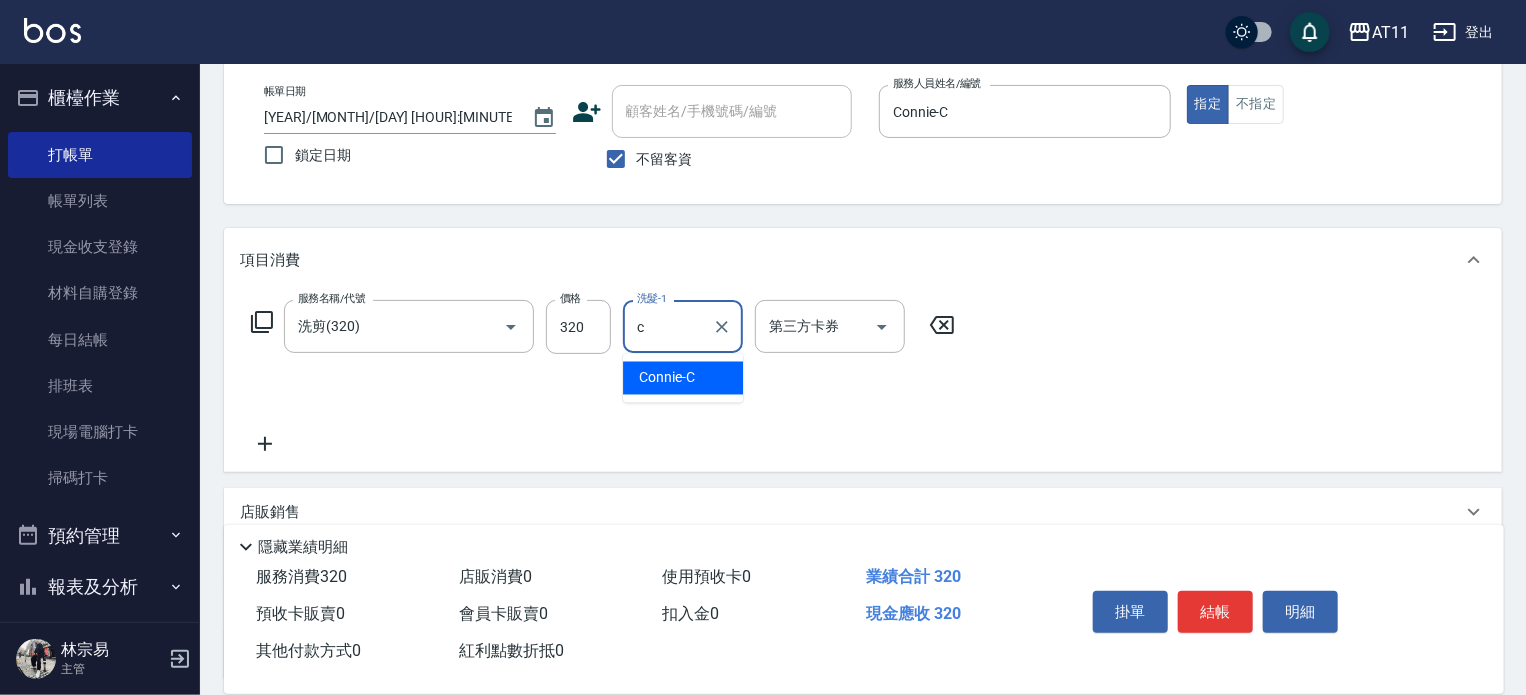 type on "Connie-C" 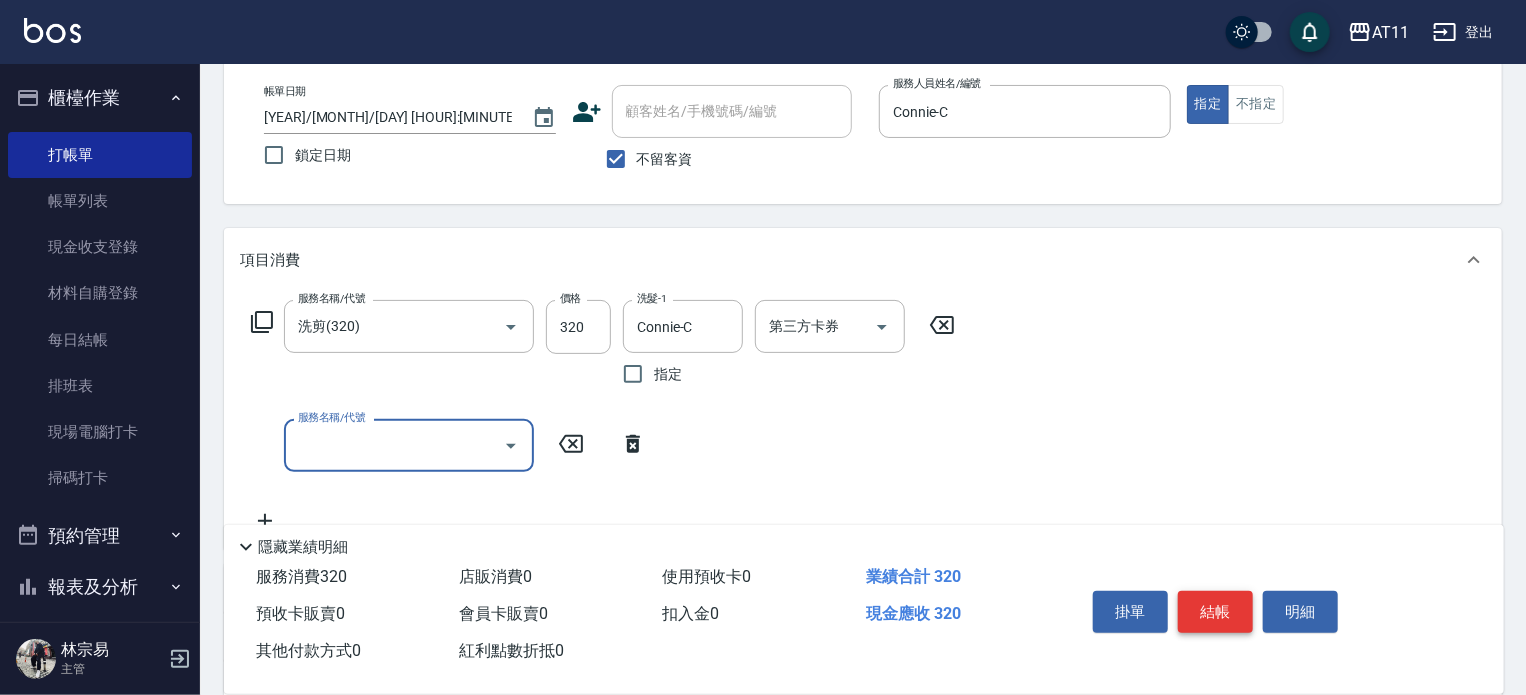 click on "結帳" at bounding box center [1215, 612] 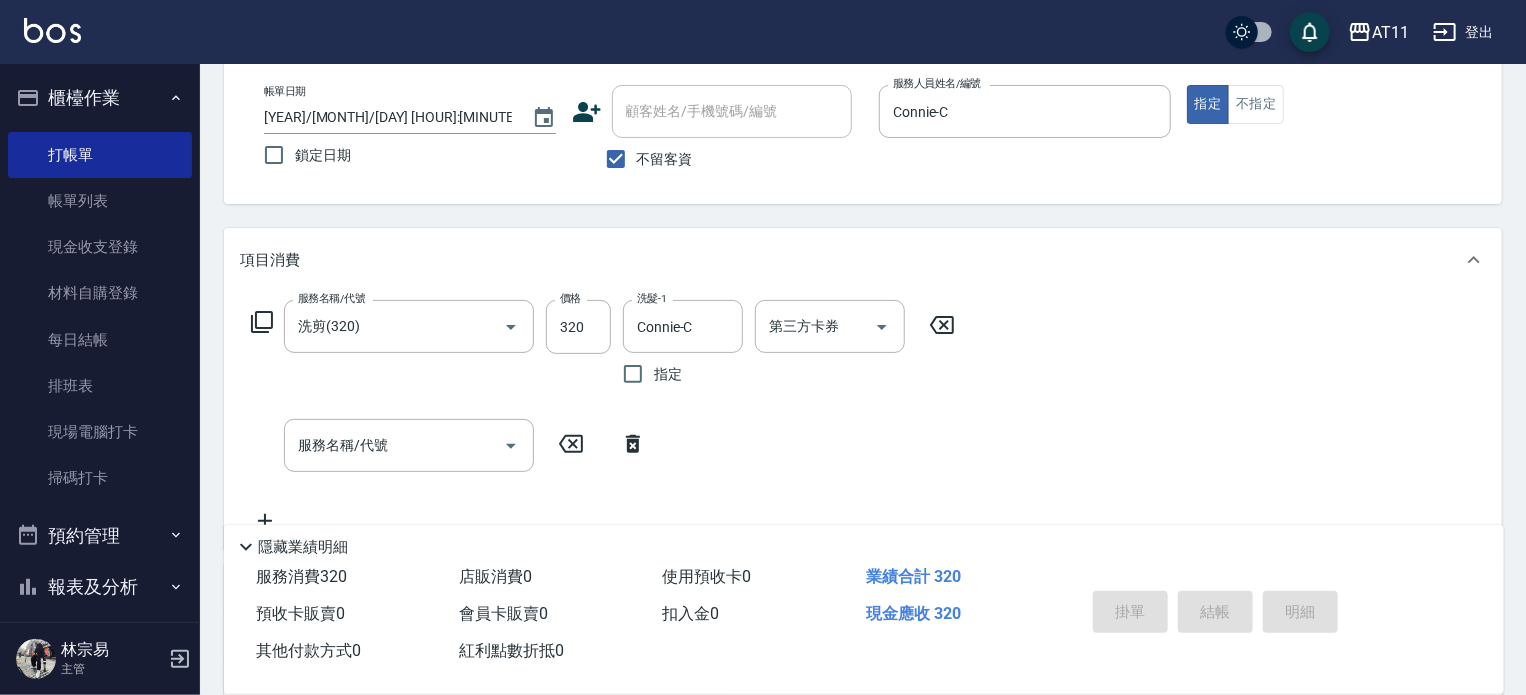 type 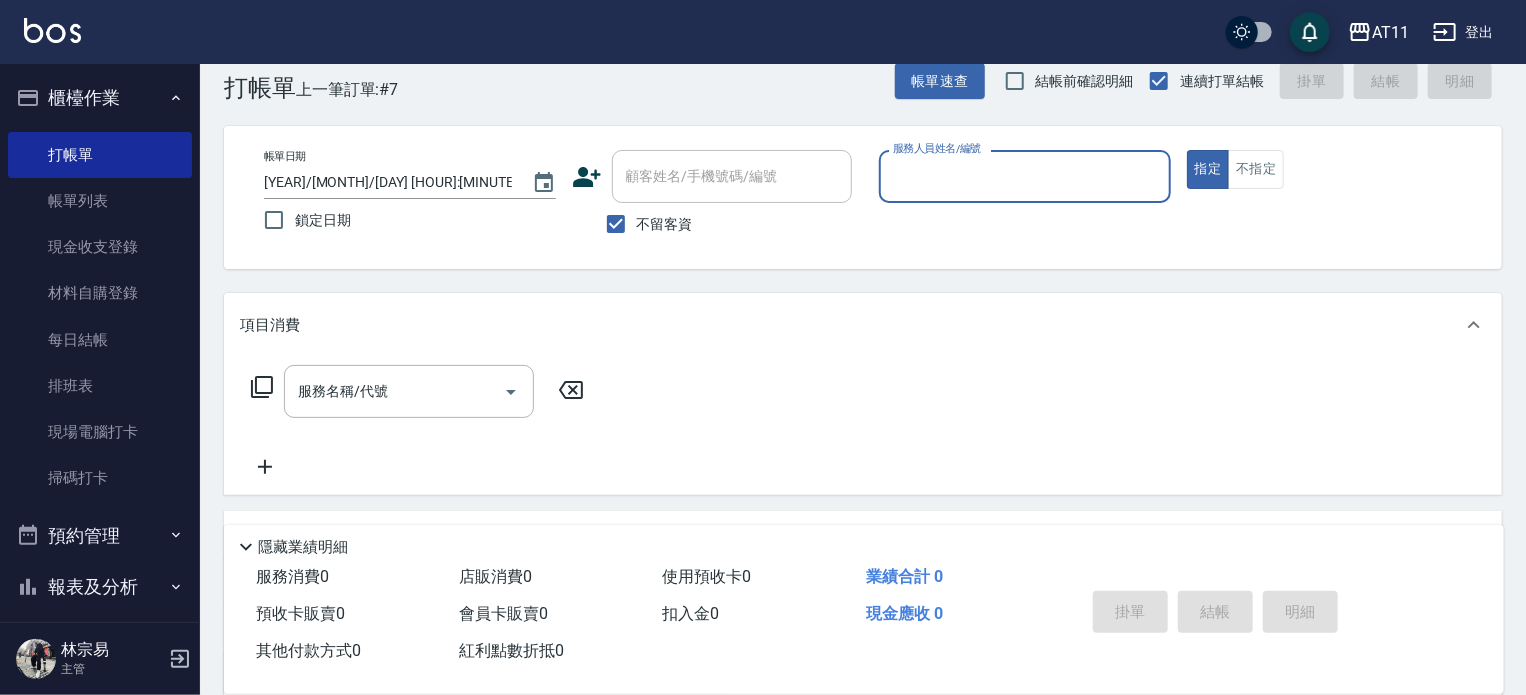 scroll, scrollTop: 0, scrollLeft: 0, axis: both 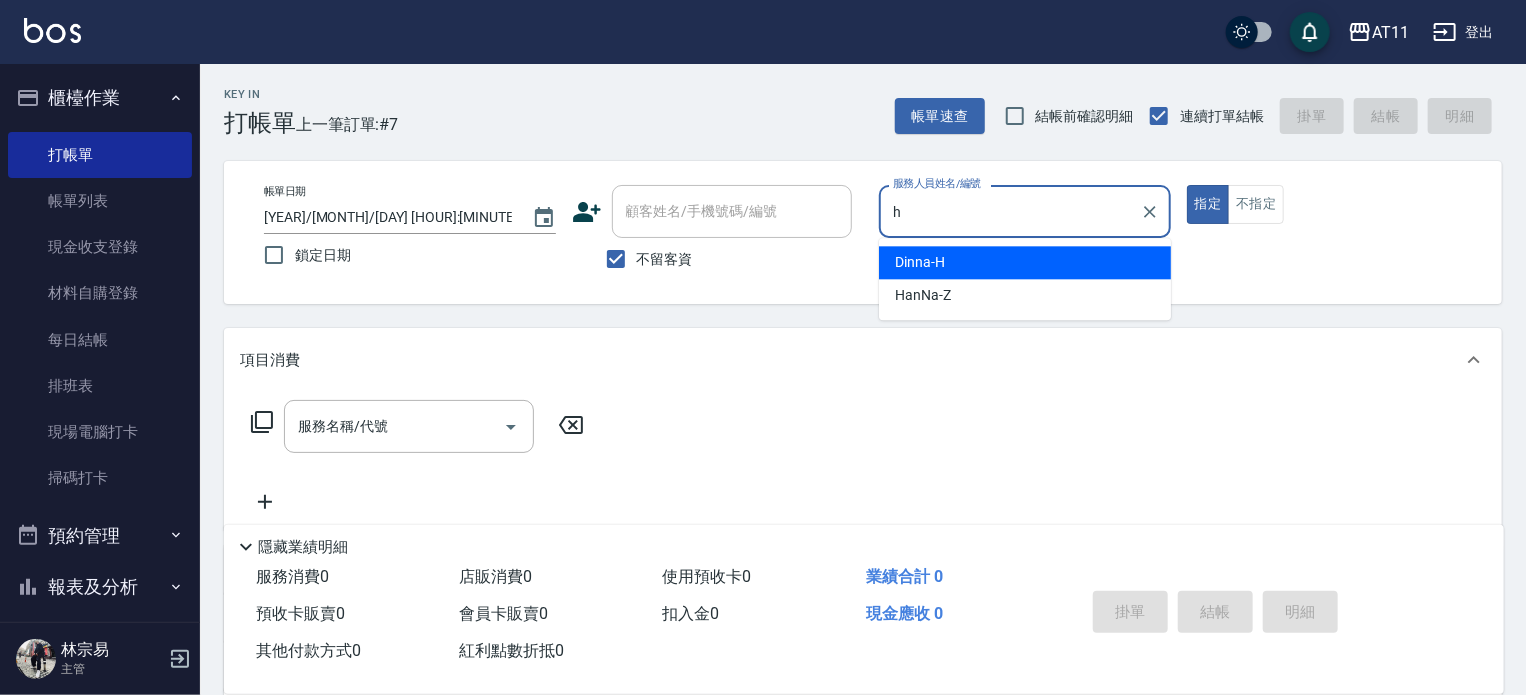 type on "Dinna-H" 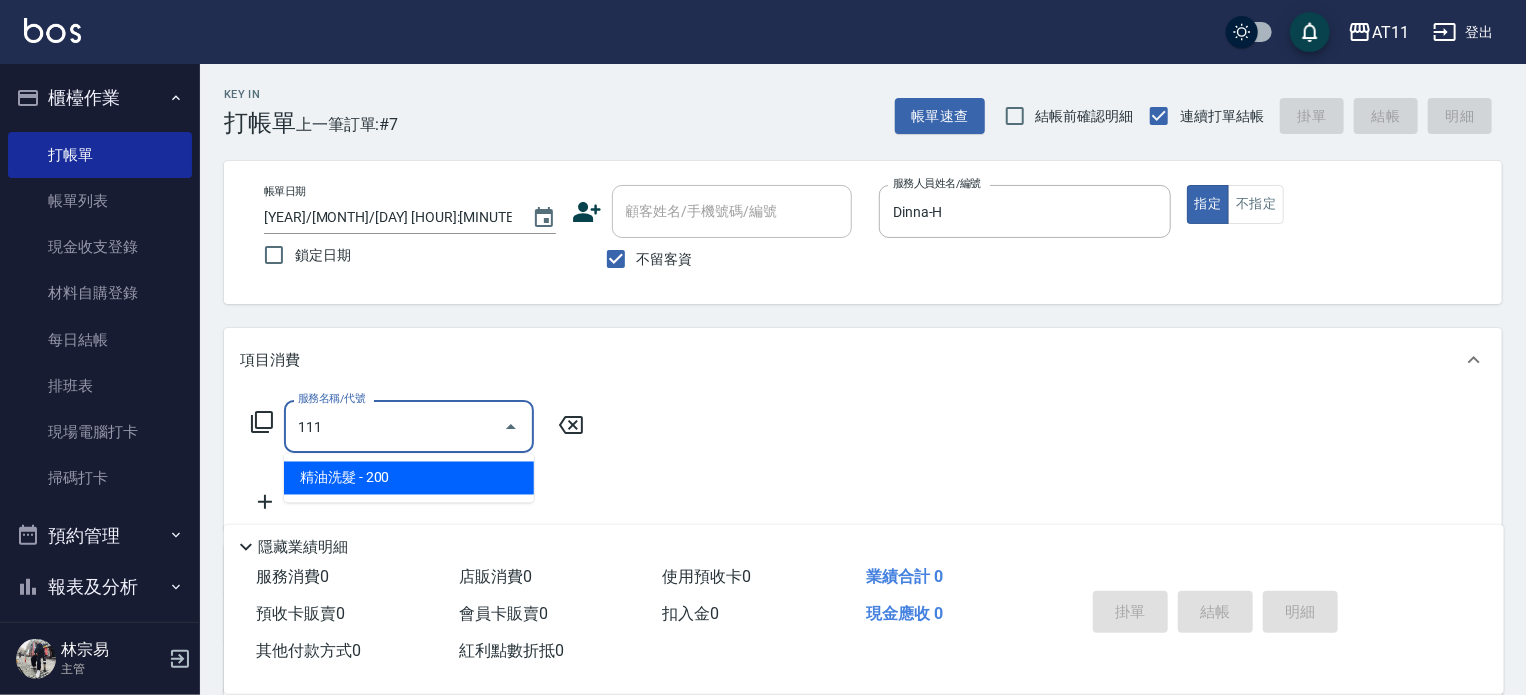 type on "精油洗髮(111)" 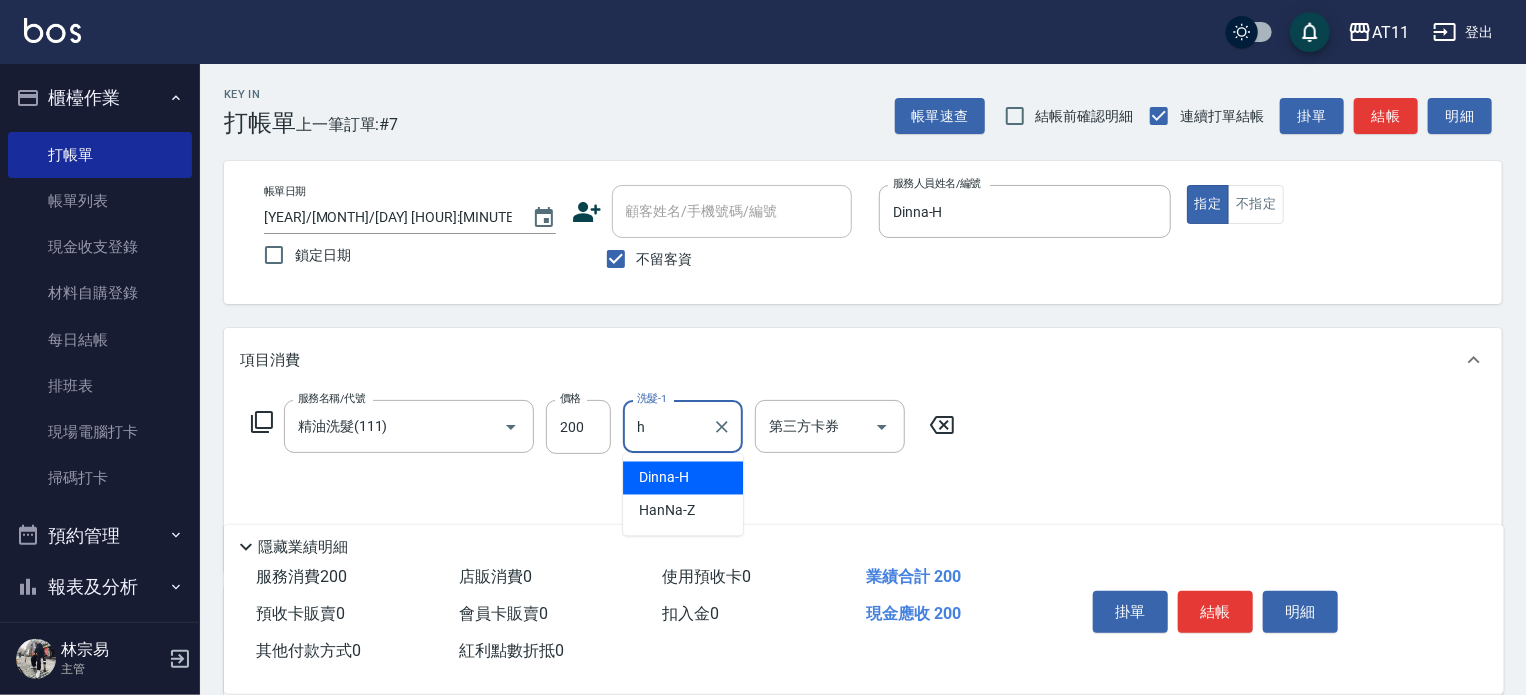 type on "Dinna-H" 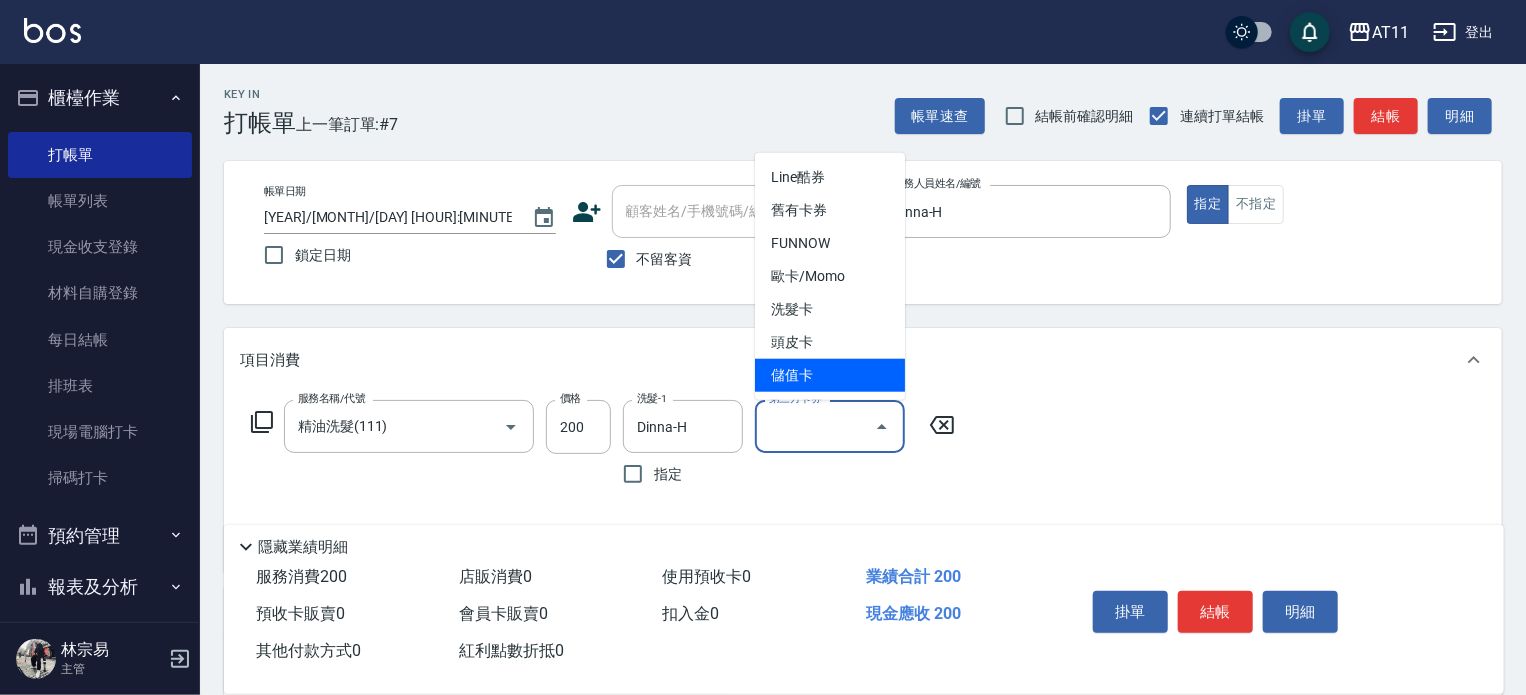 type on "儲值卡" 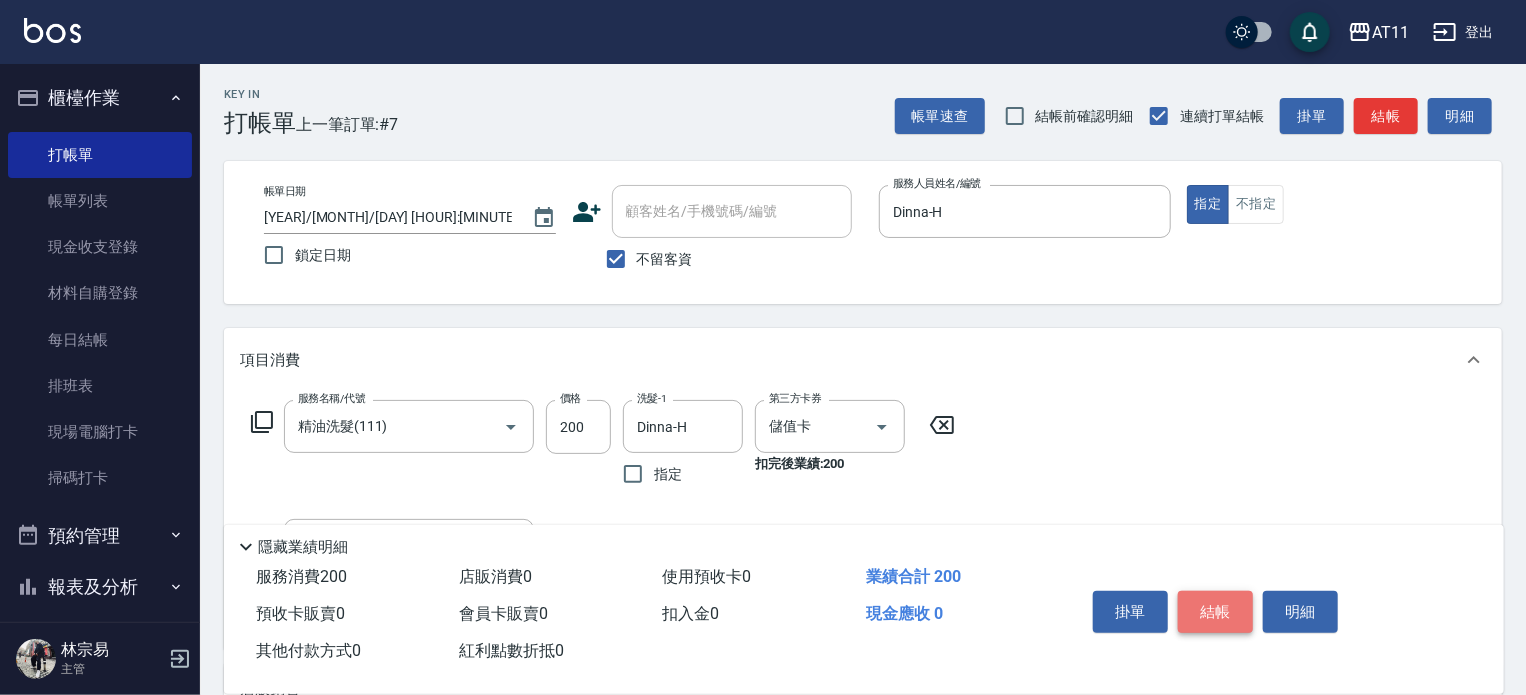 click on "結帳" at bounding box center (1215, 612) 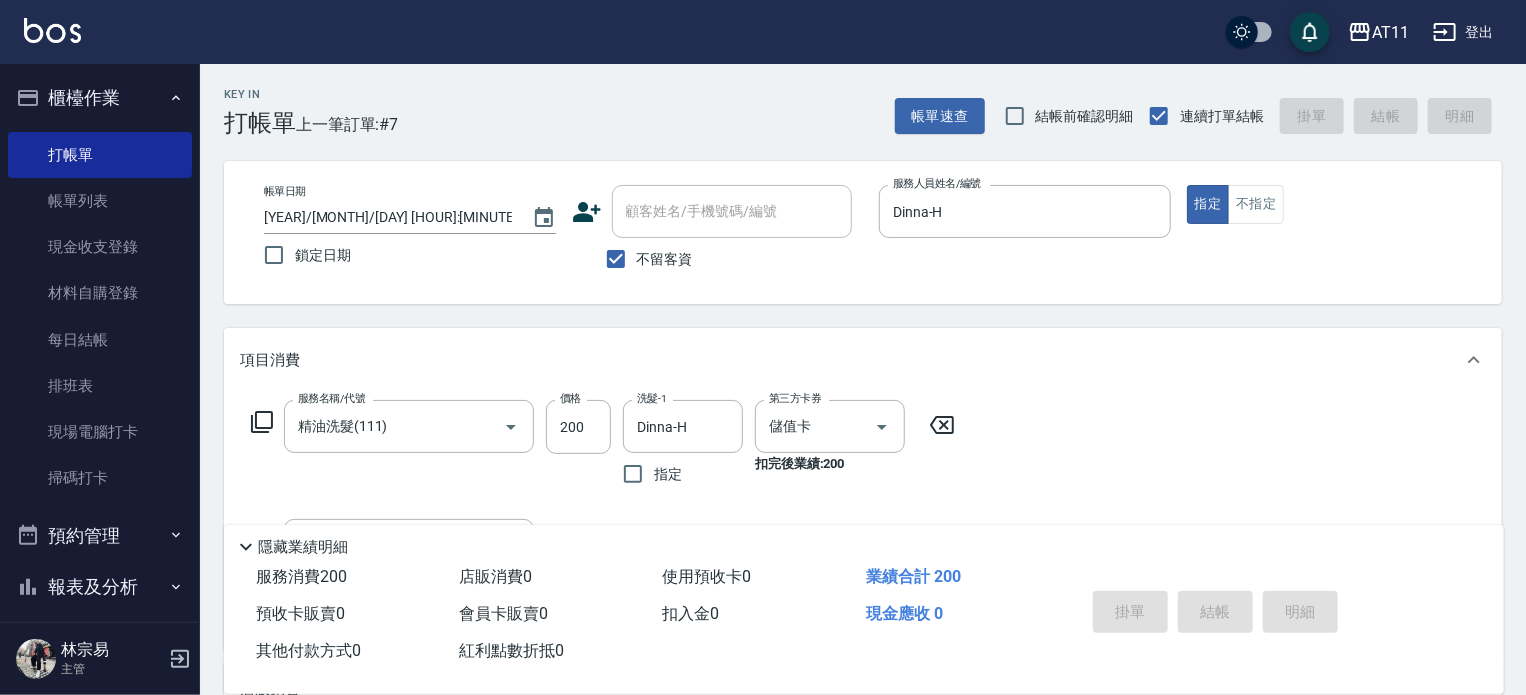 type 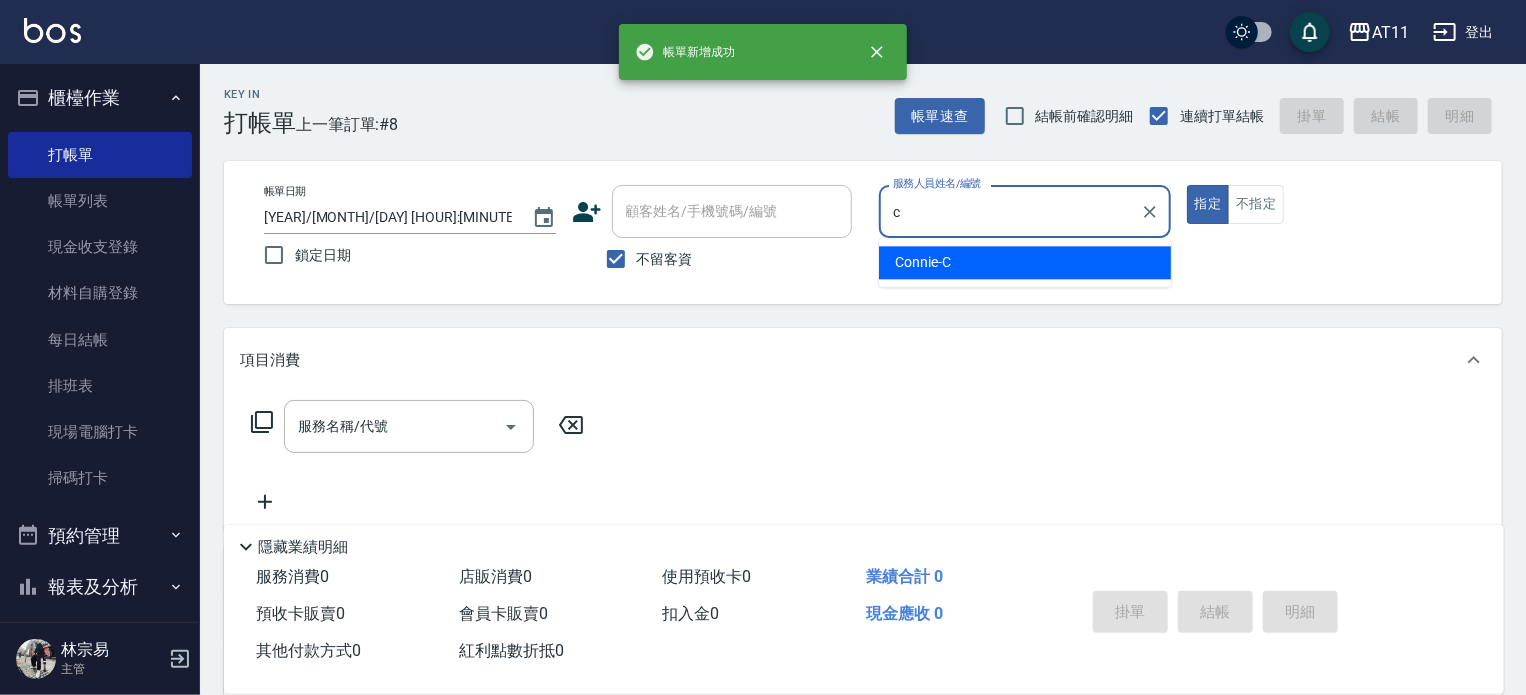 type on "Connie-C" 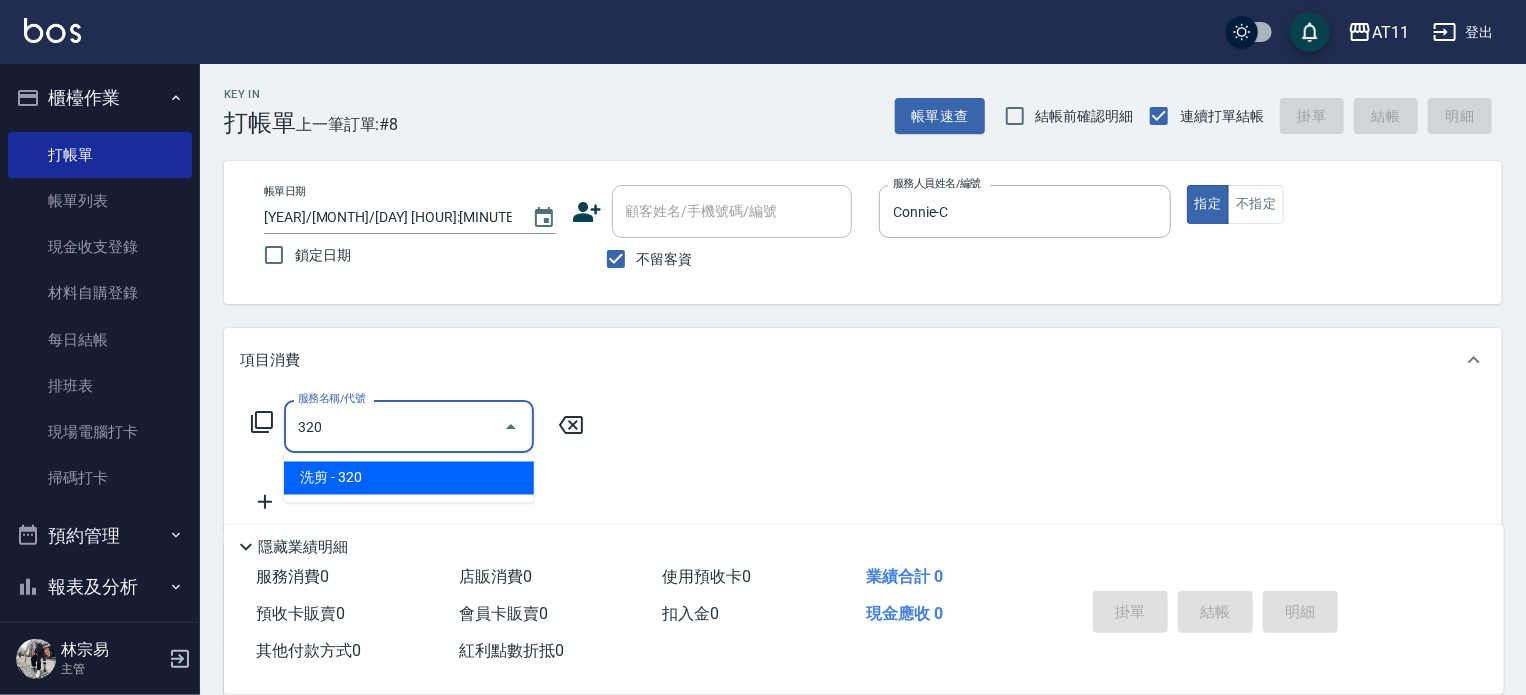 type on "洗剪(320)" 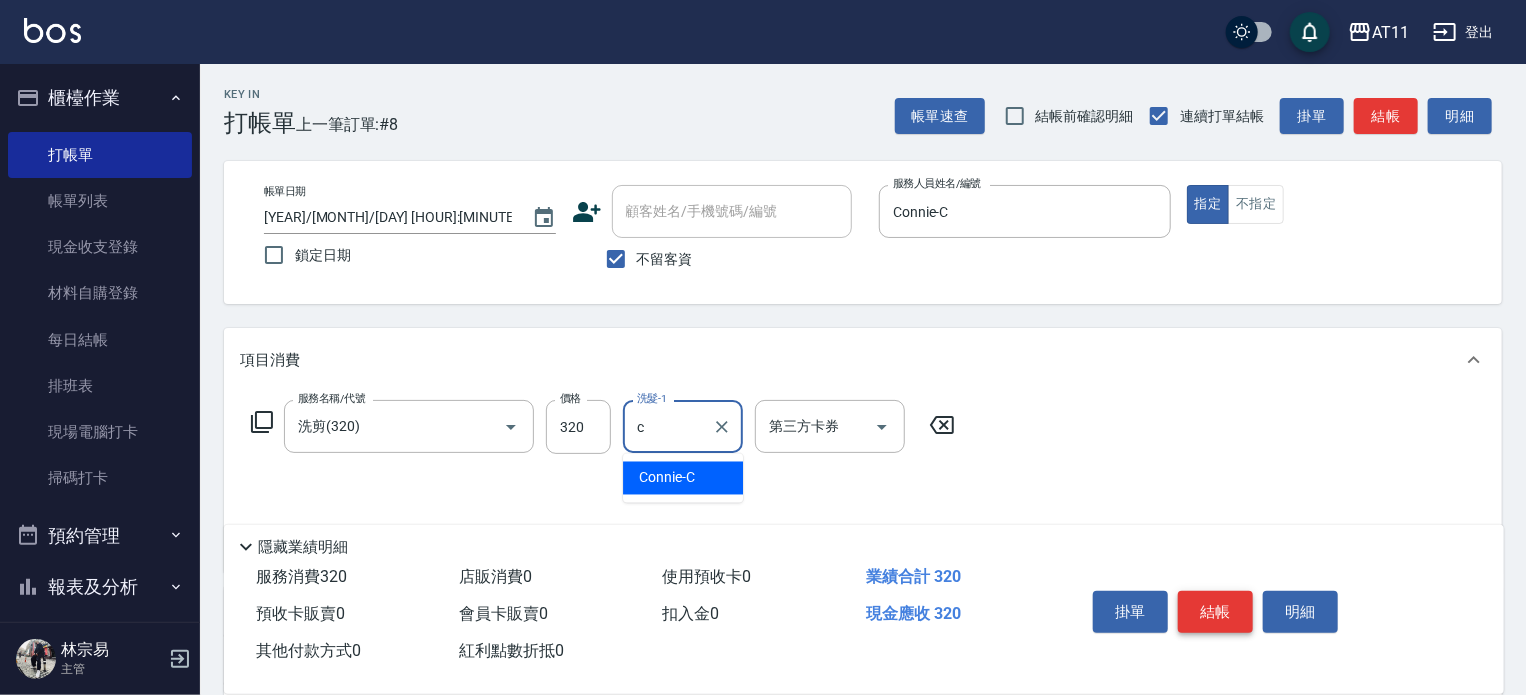 type on "Connie-C" 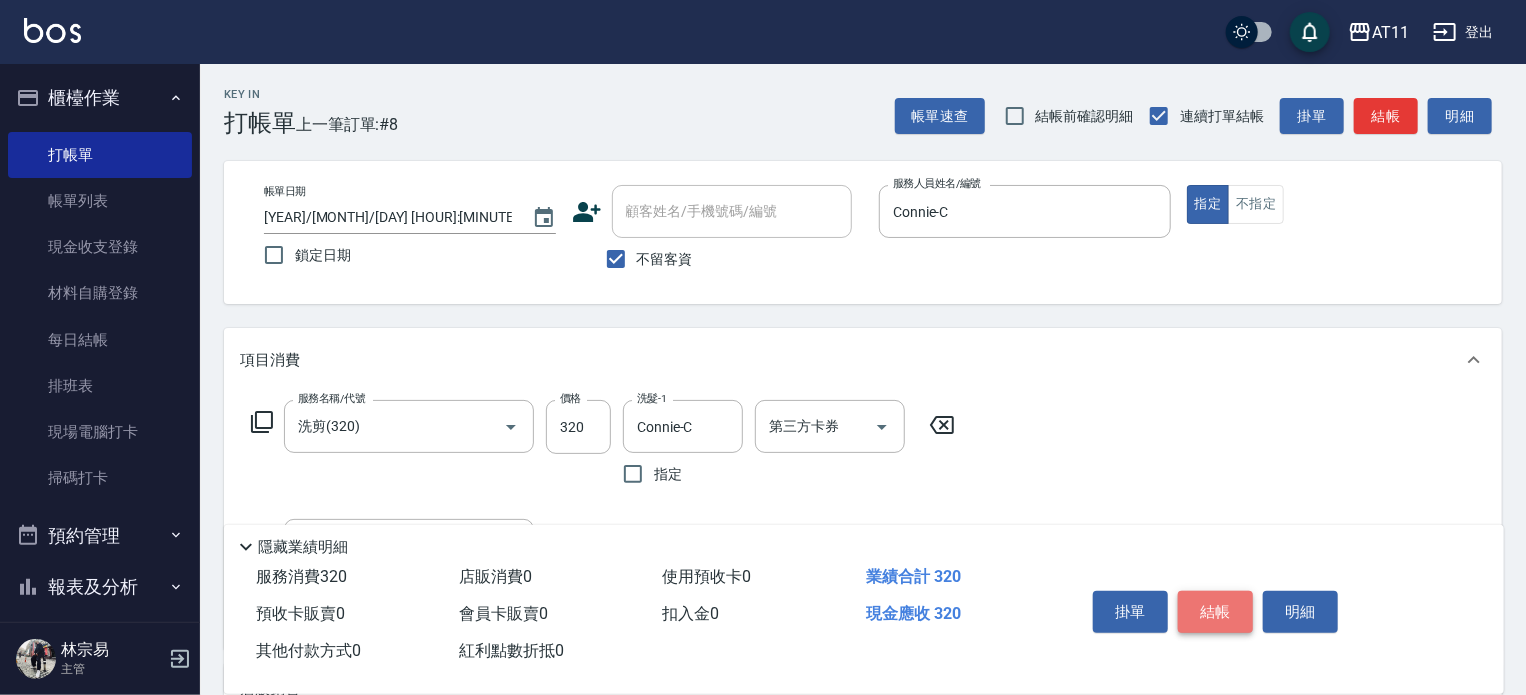 click on "結帳" at bounding box center (1215, 612) 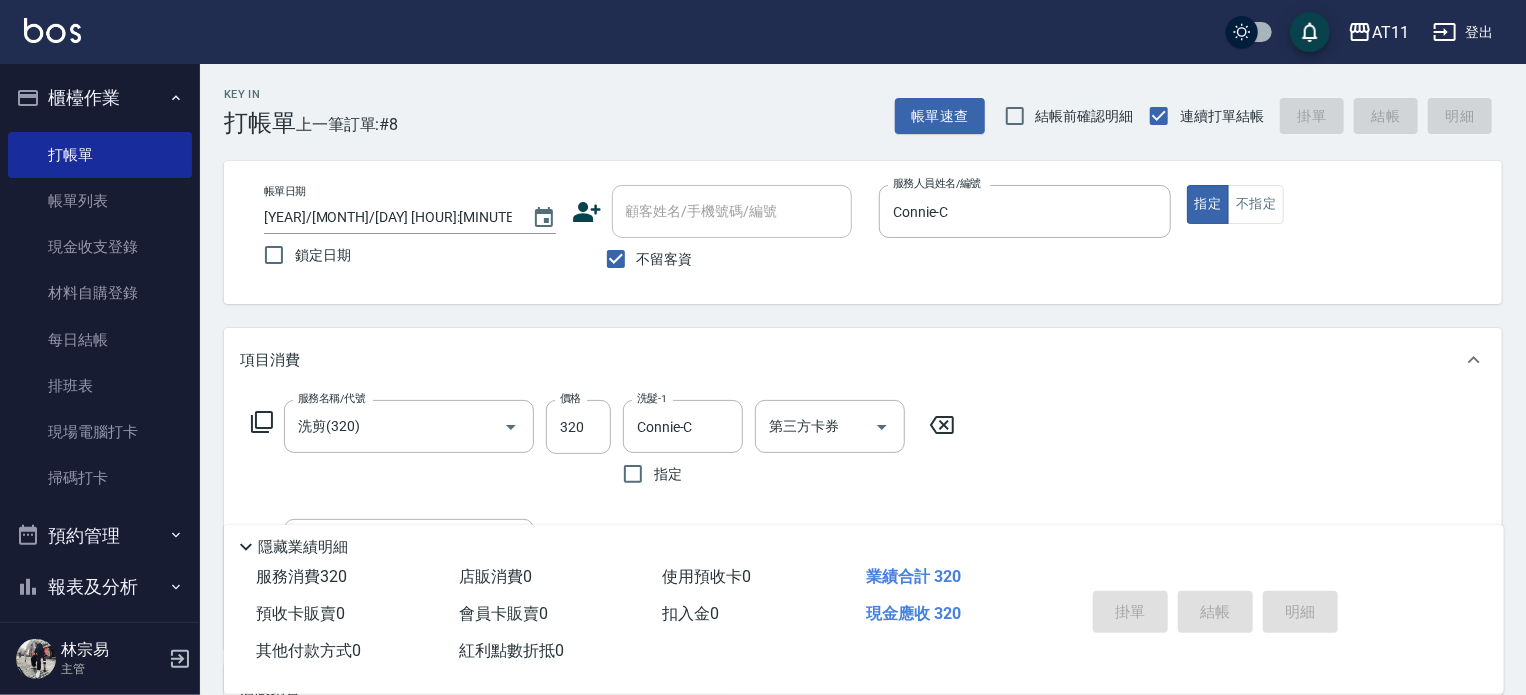 type 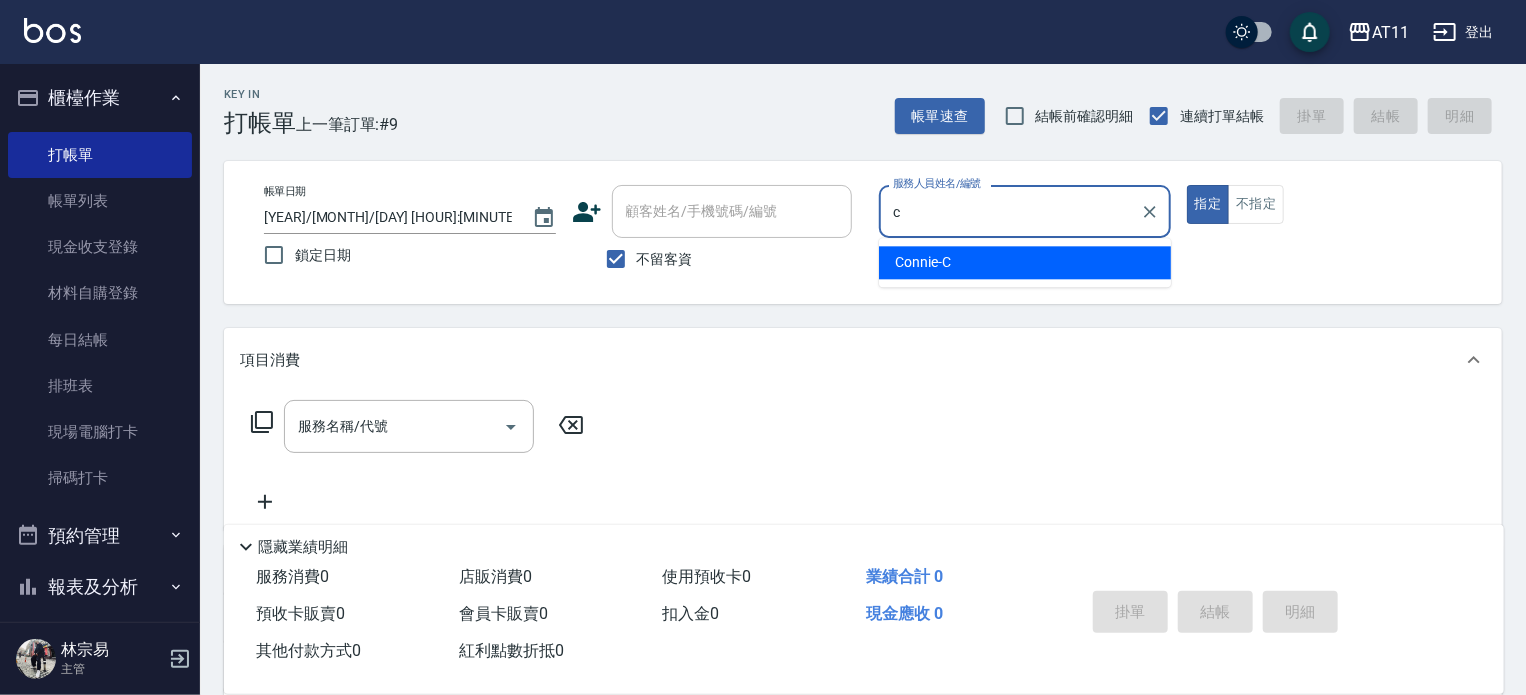 type on "Connie-C" 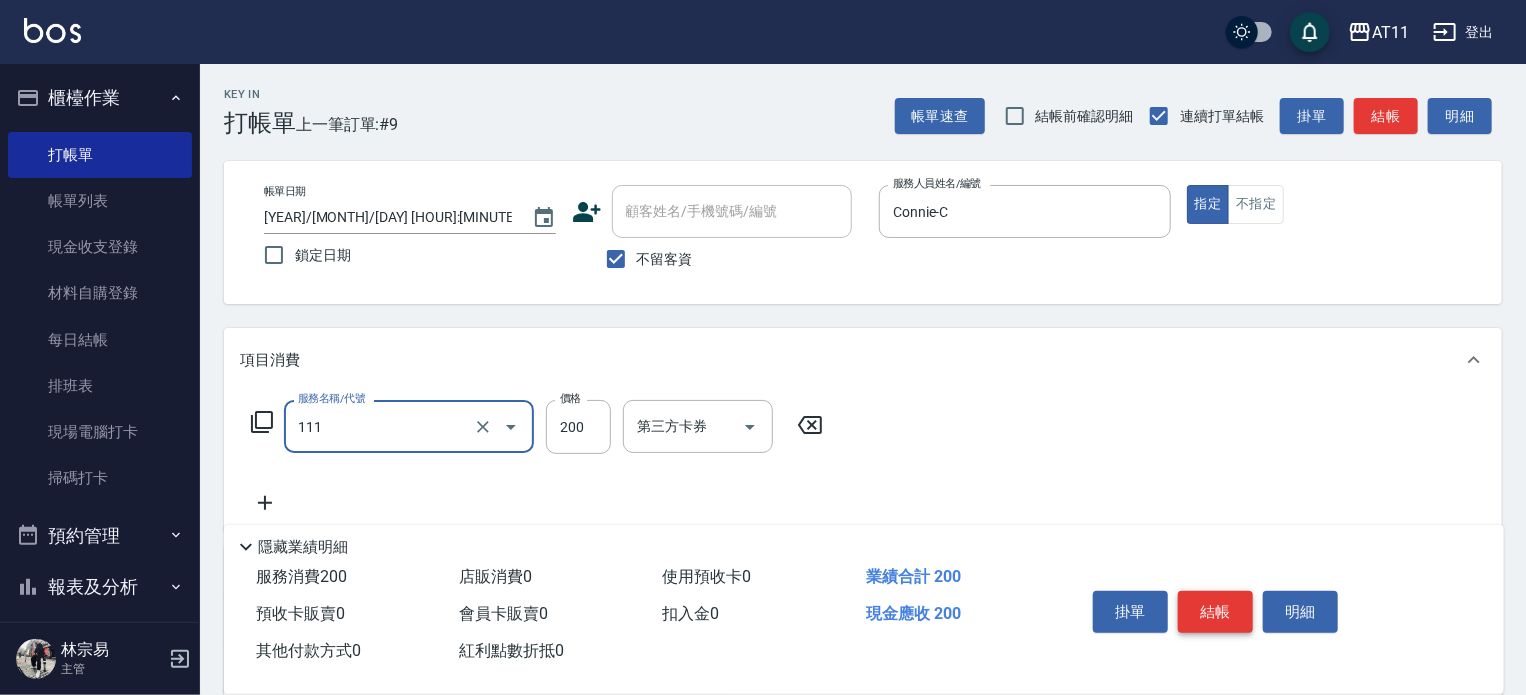 type on "精油洗髮(111)" 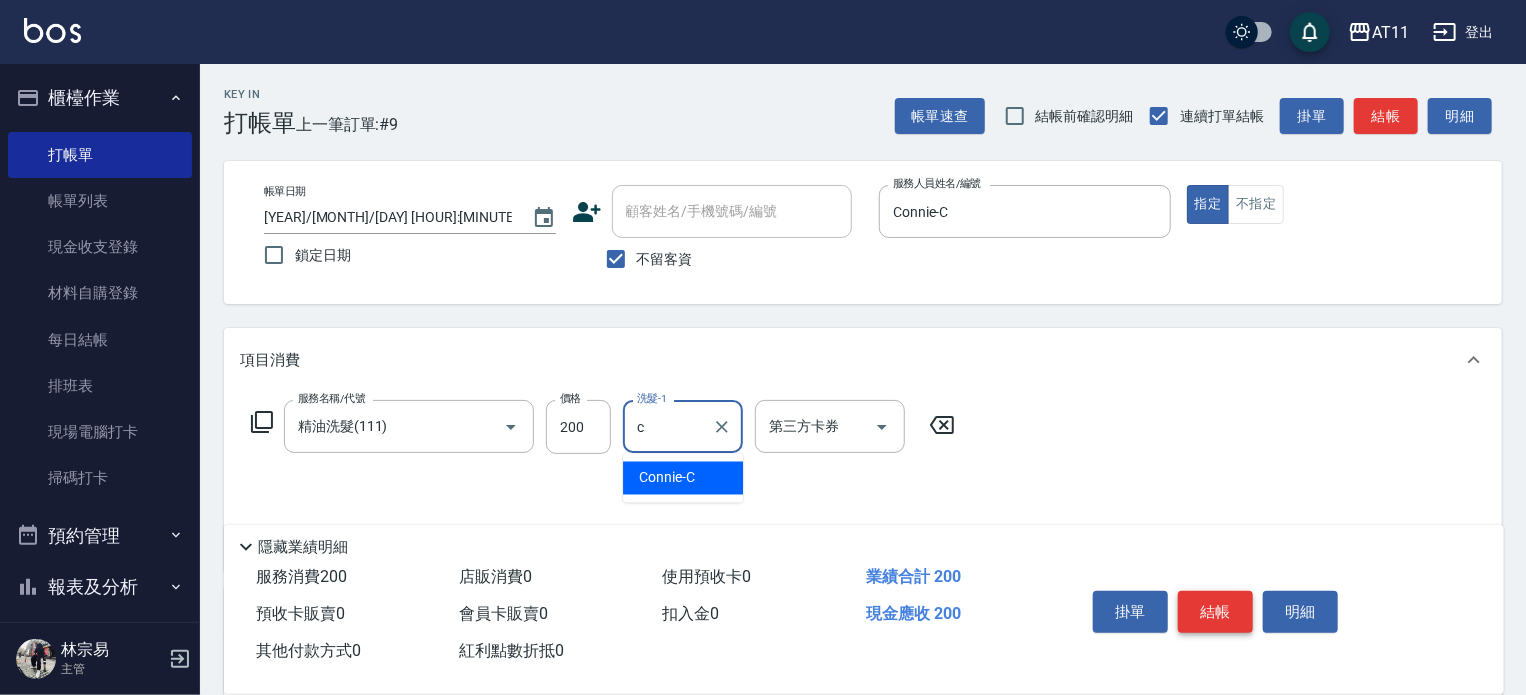 type on "Connie-C" 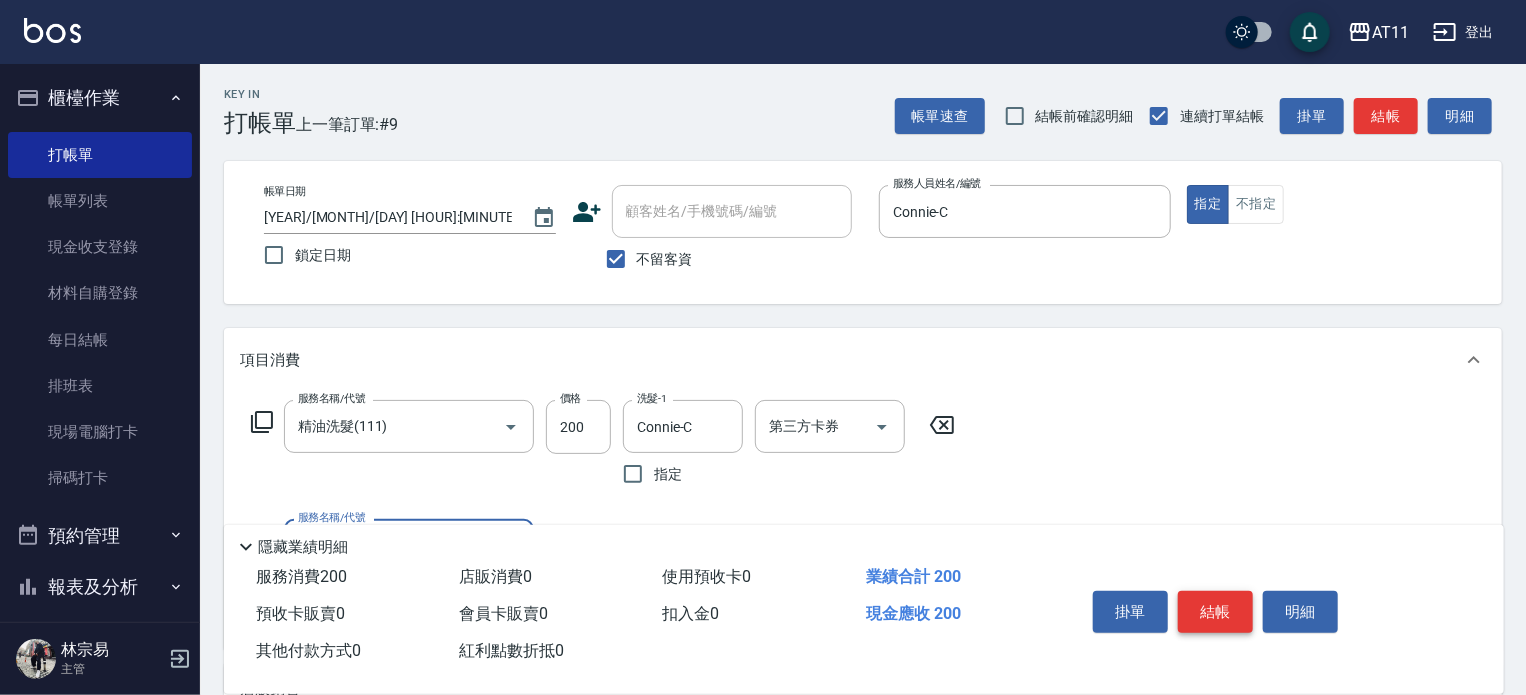 click on "結帳" at bounding box center (1215, 612) 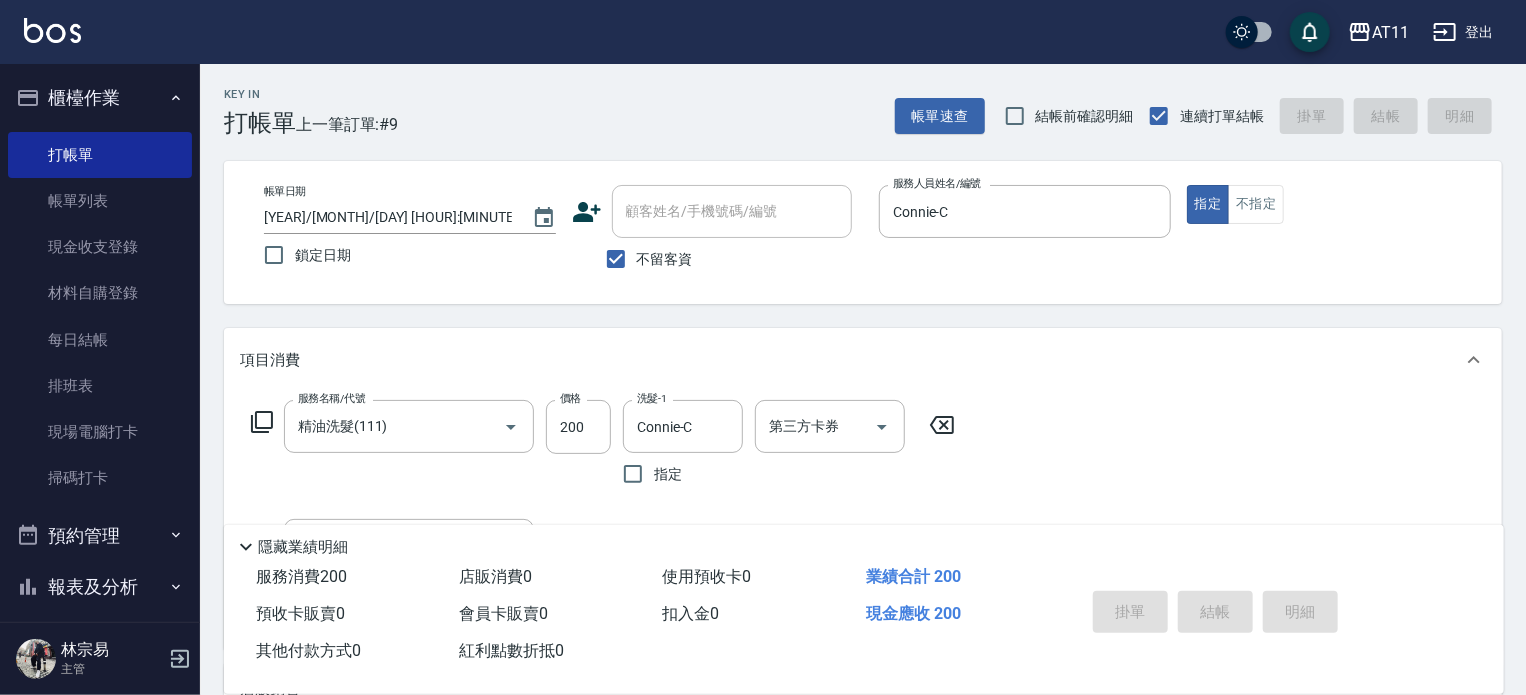 type 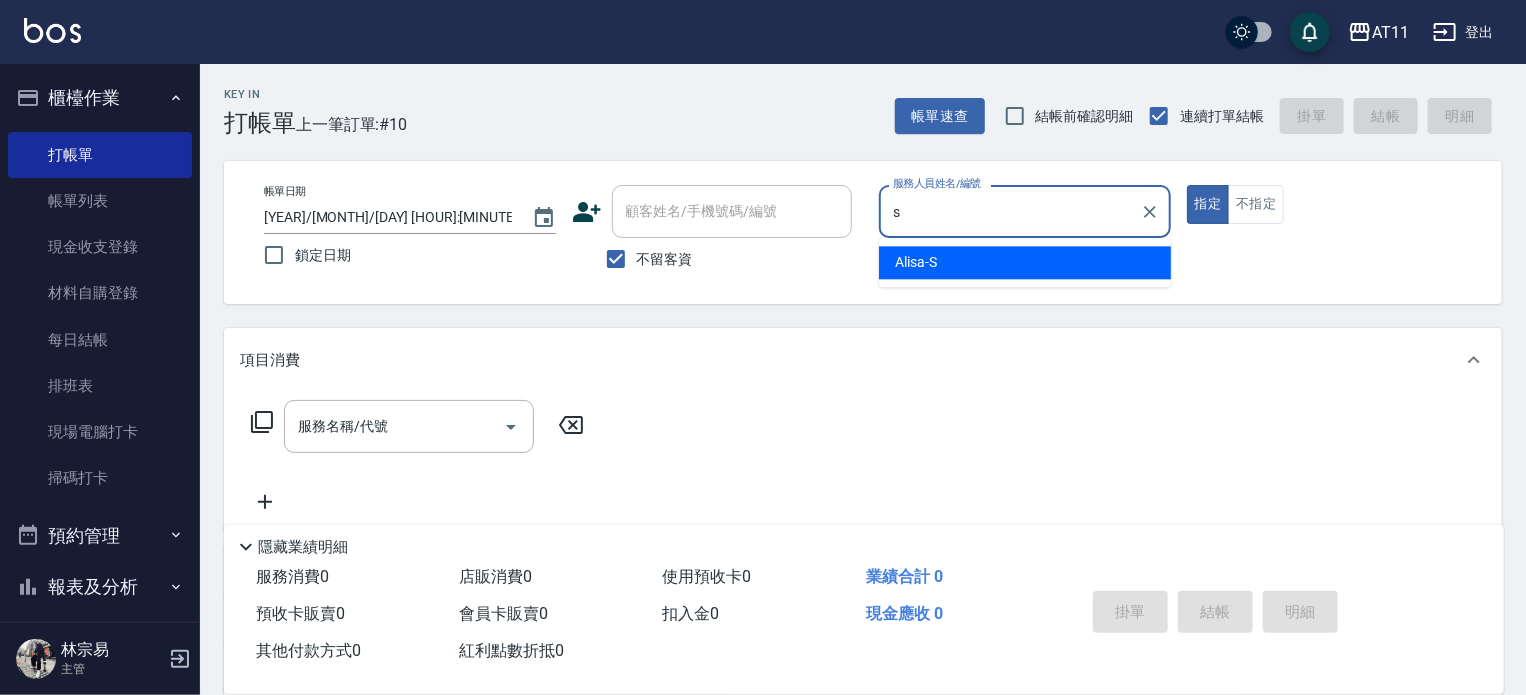 type on "Alisa-S" 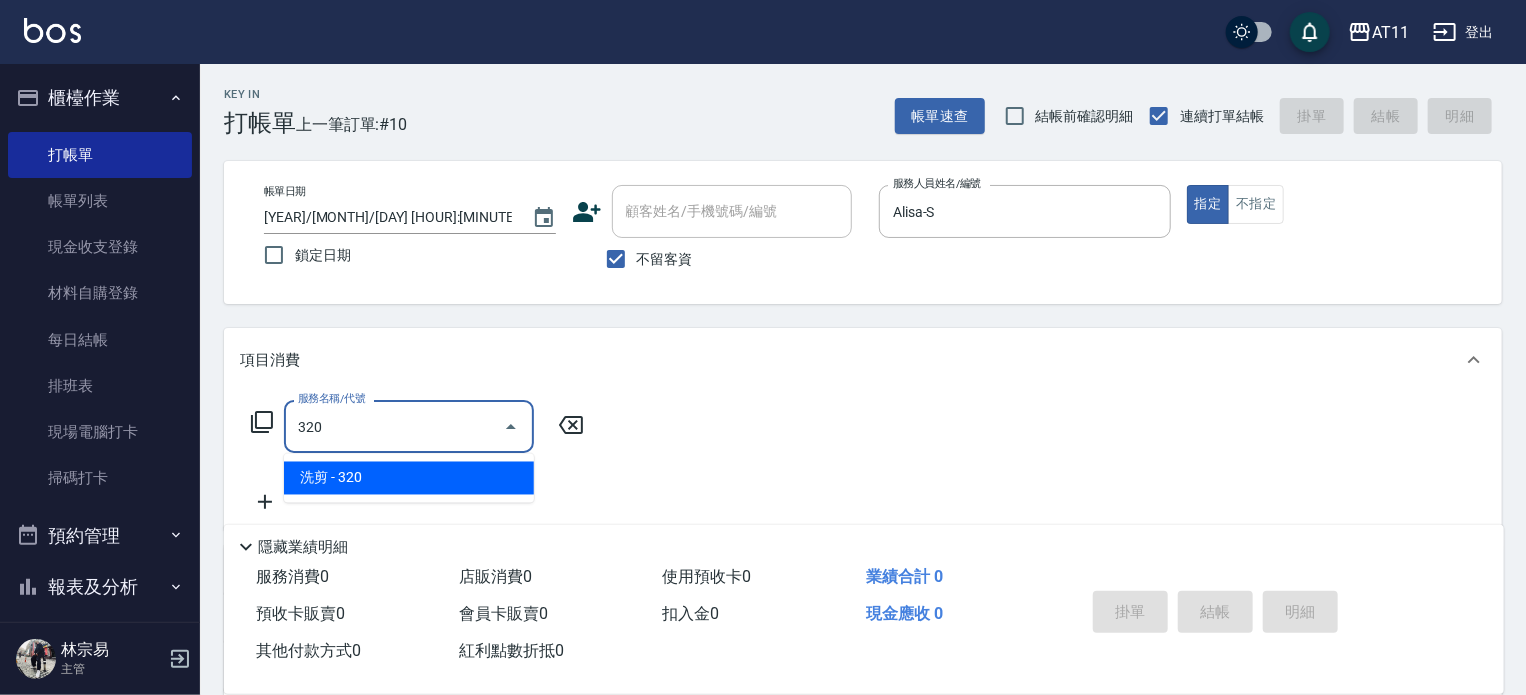 type on "洗剪(320)" 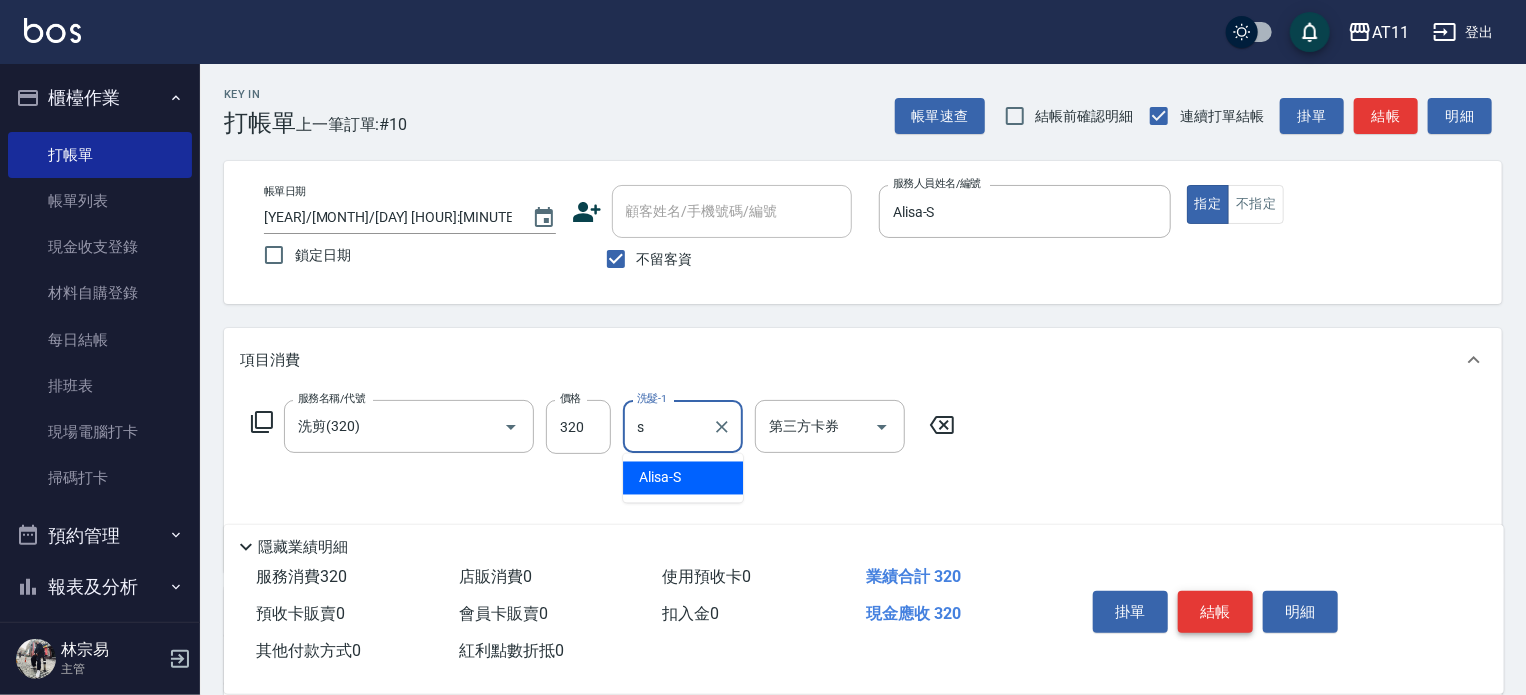 type on "Alisa-S" 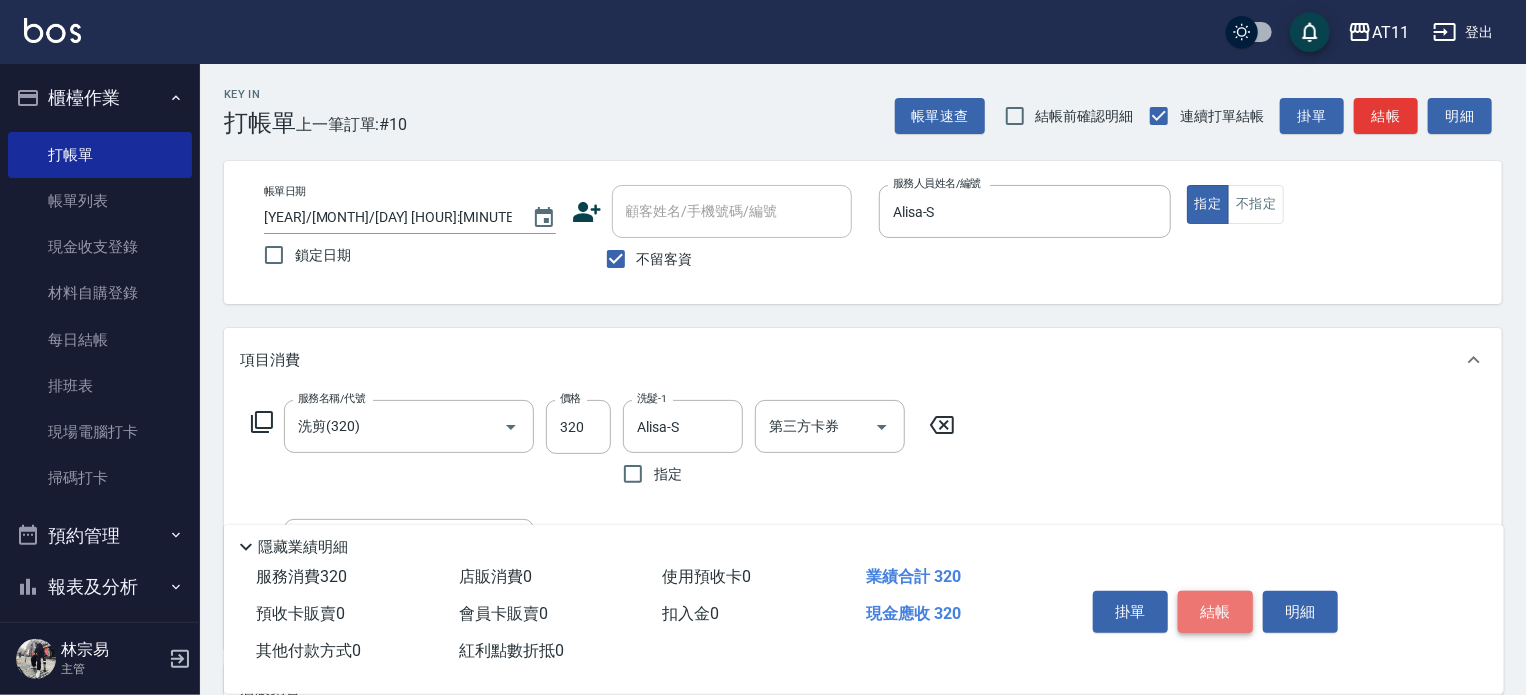 click on "結帳" at bounding box center (1215, 612) 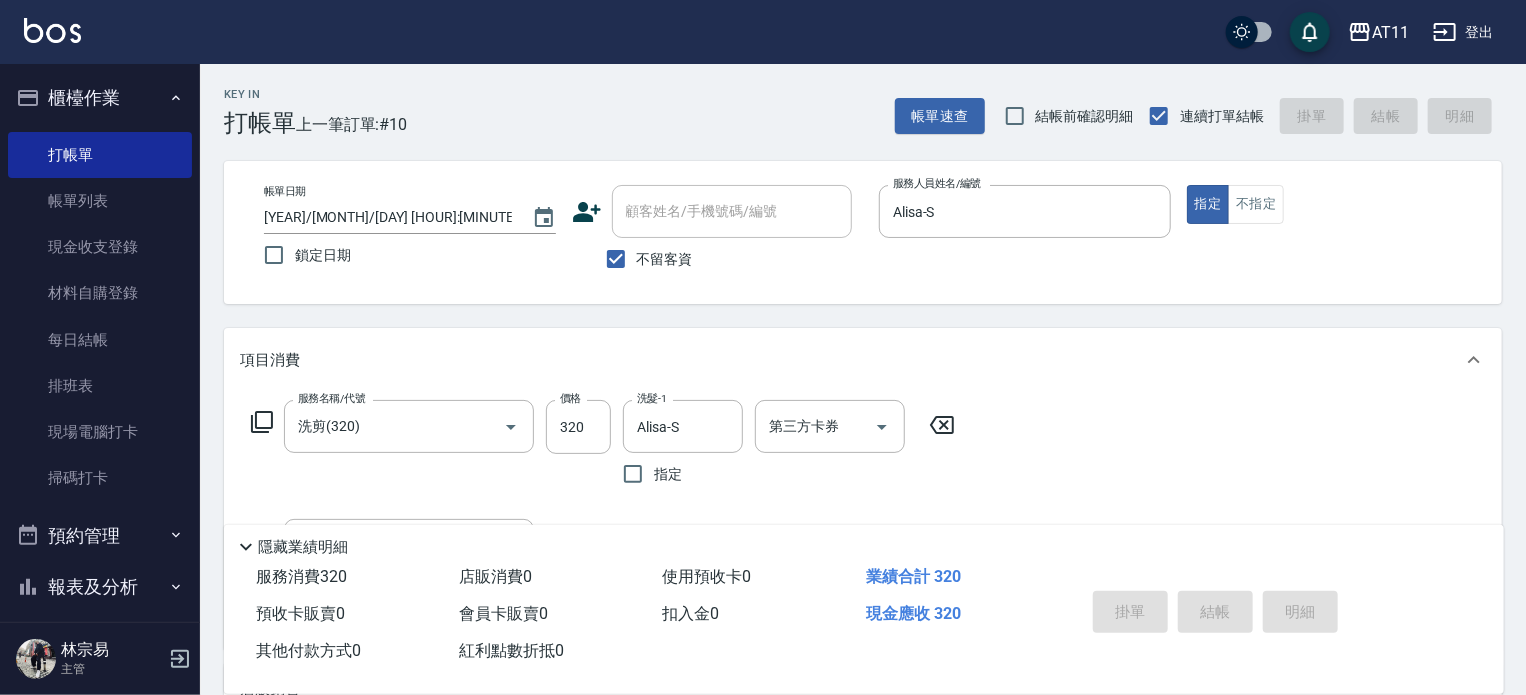 type 